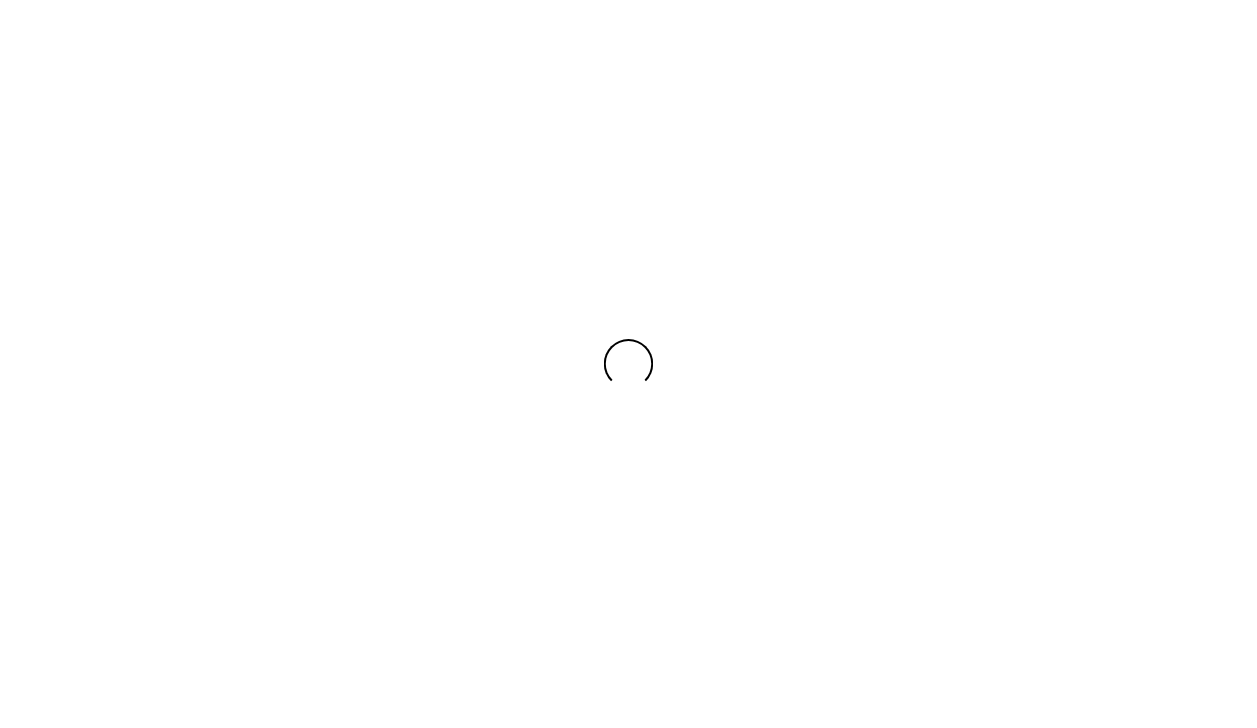 scroll, scrollTop: 0, scrollLeft: 0, axis: both 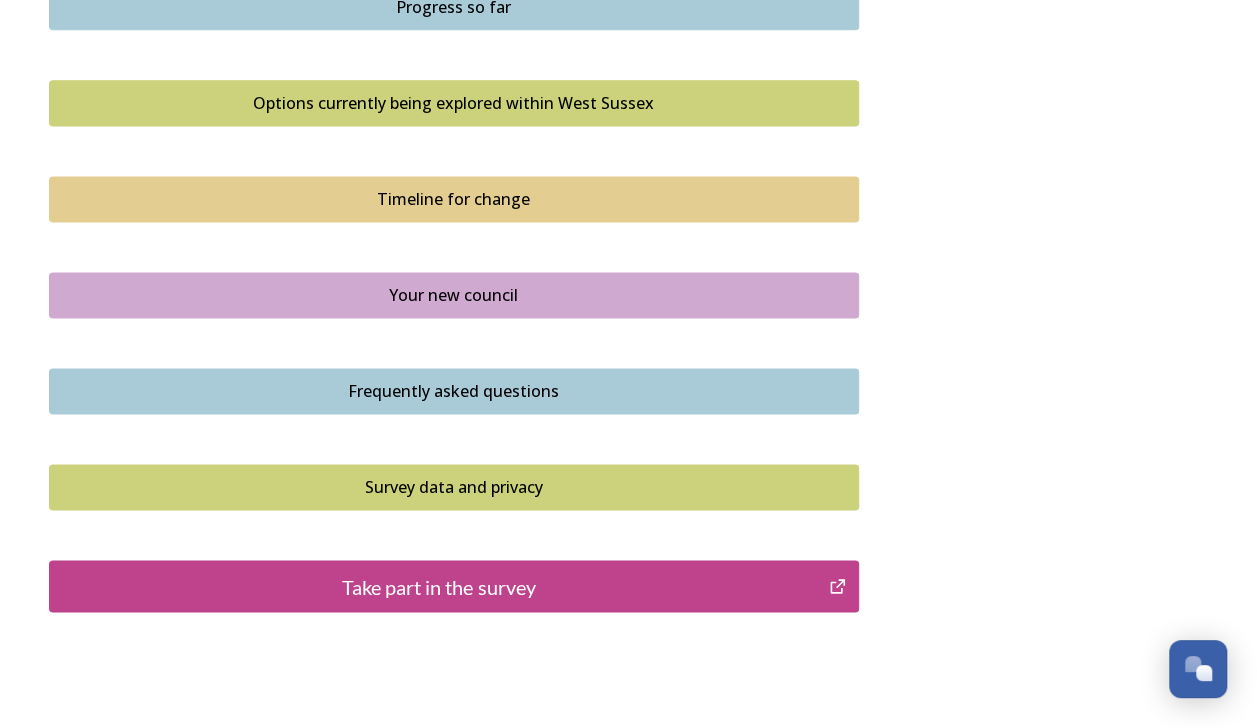 click on "Frequently asked questions" at bounding box center (454, 391) 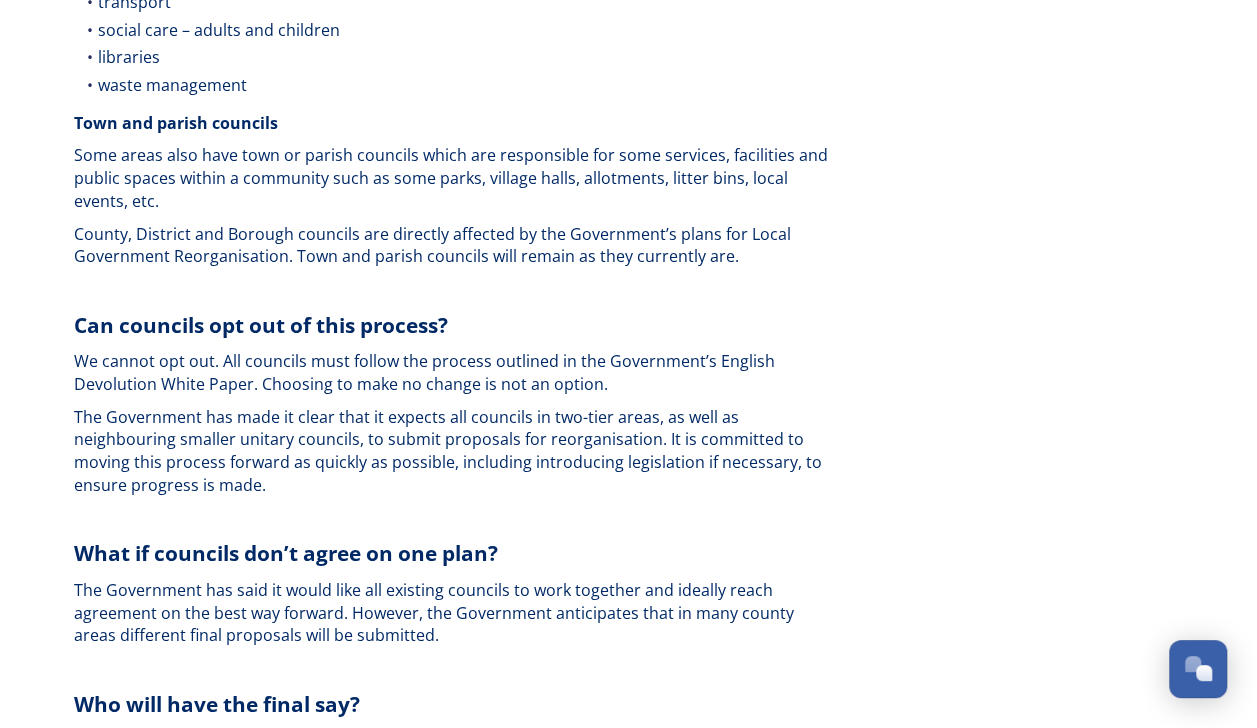 scroll, scrollTop: 3440, scrollLeft: 0, axis: vertical 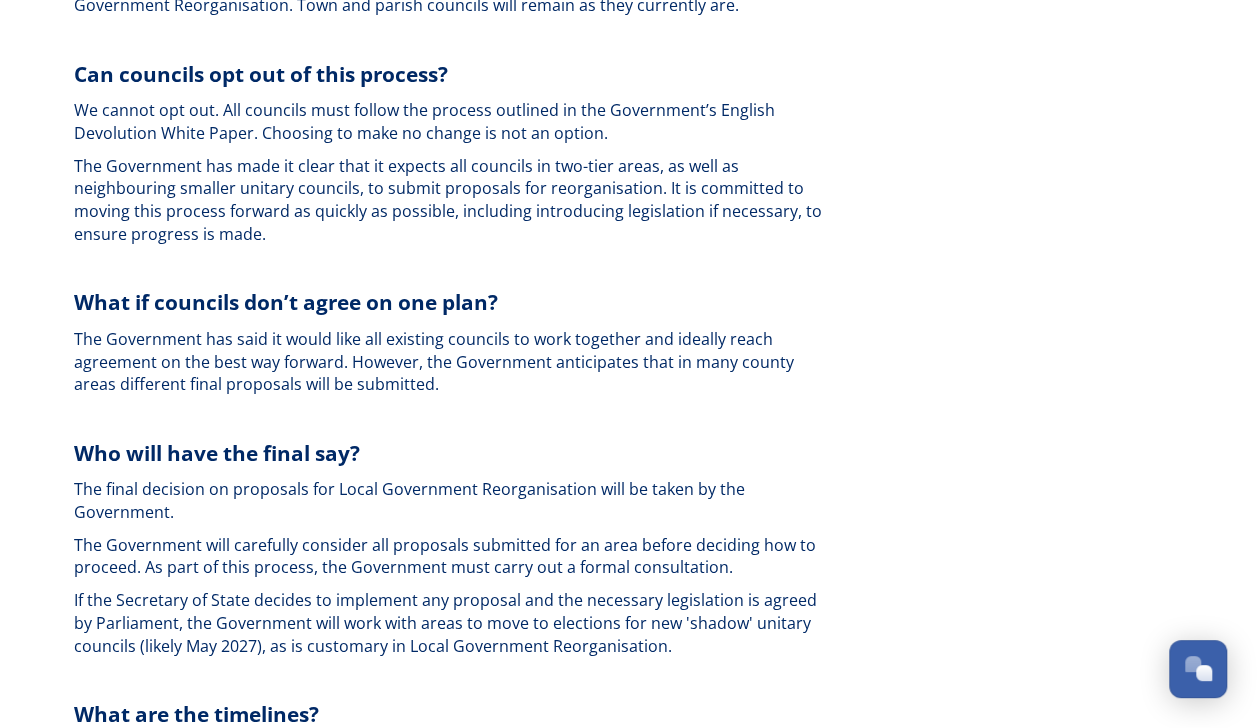 click at bounding box center [454, 267] 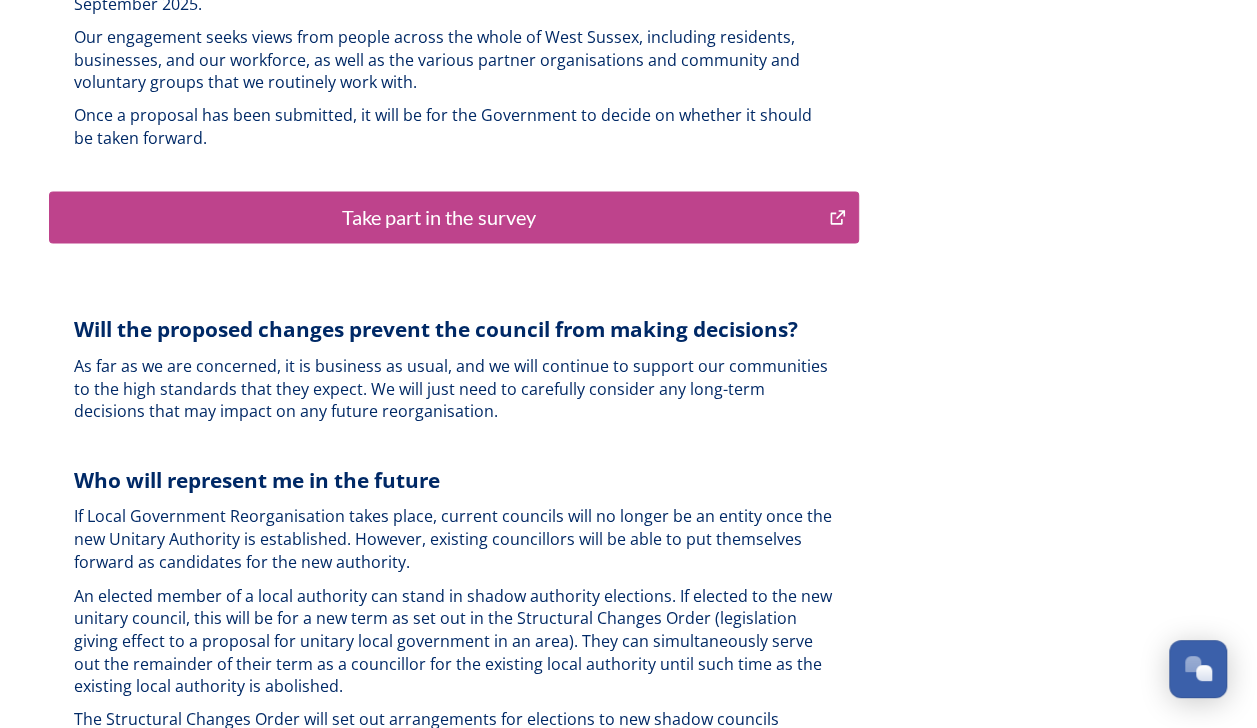 scroll, scrollTop: 5080, scrollLeft: 0, axis: vertical 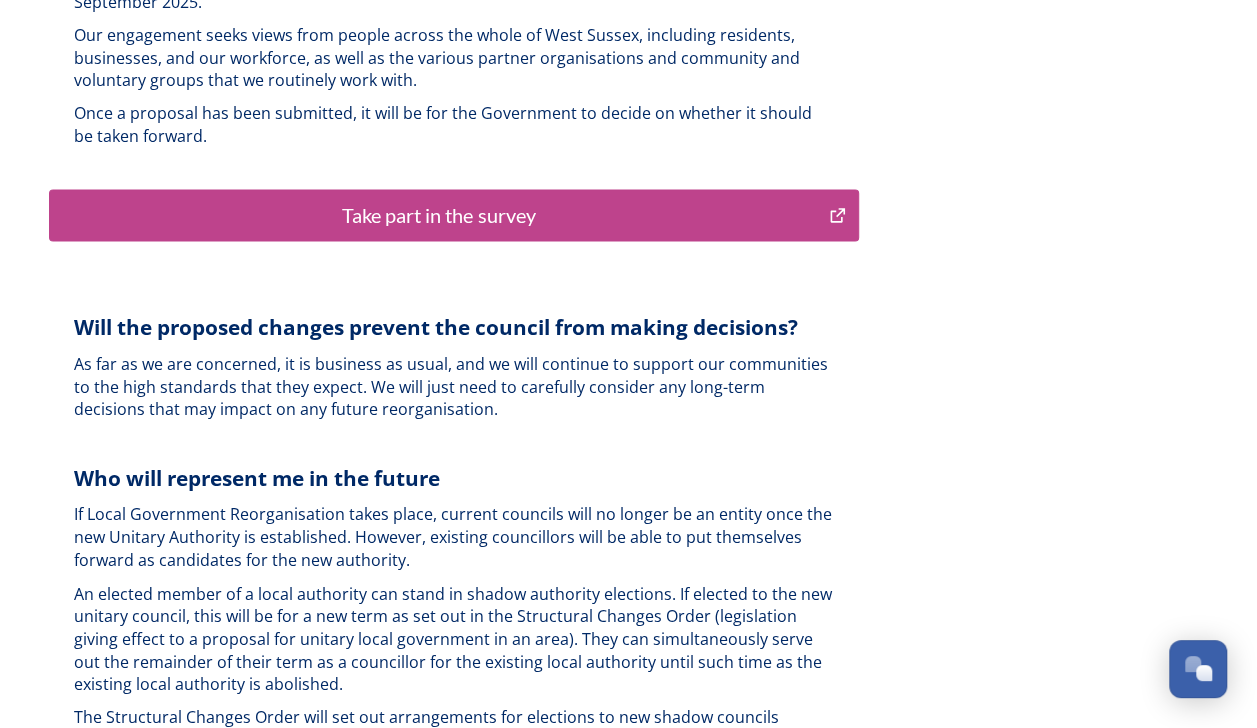 click on "Take part in the survey" at bounding box center [439, 215] 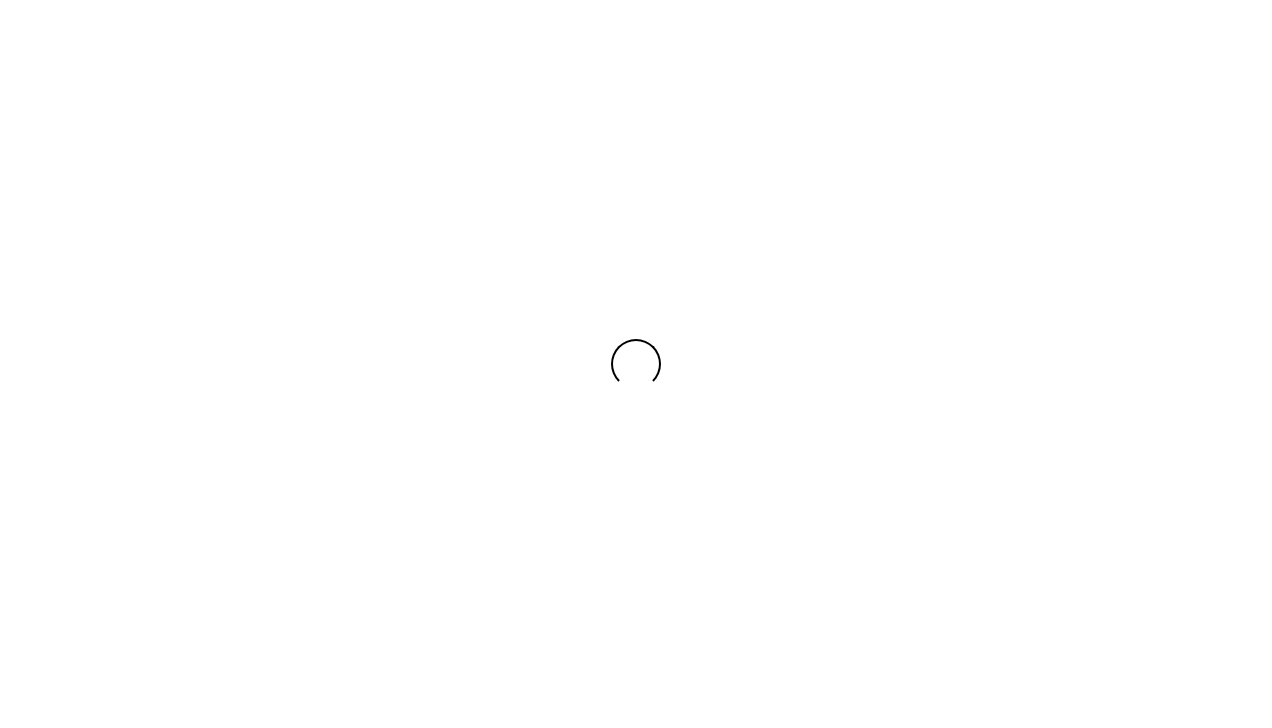 scroll, scrollTop: 0, scrollLeft: 0, axis: both 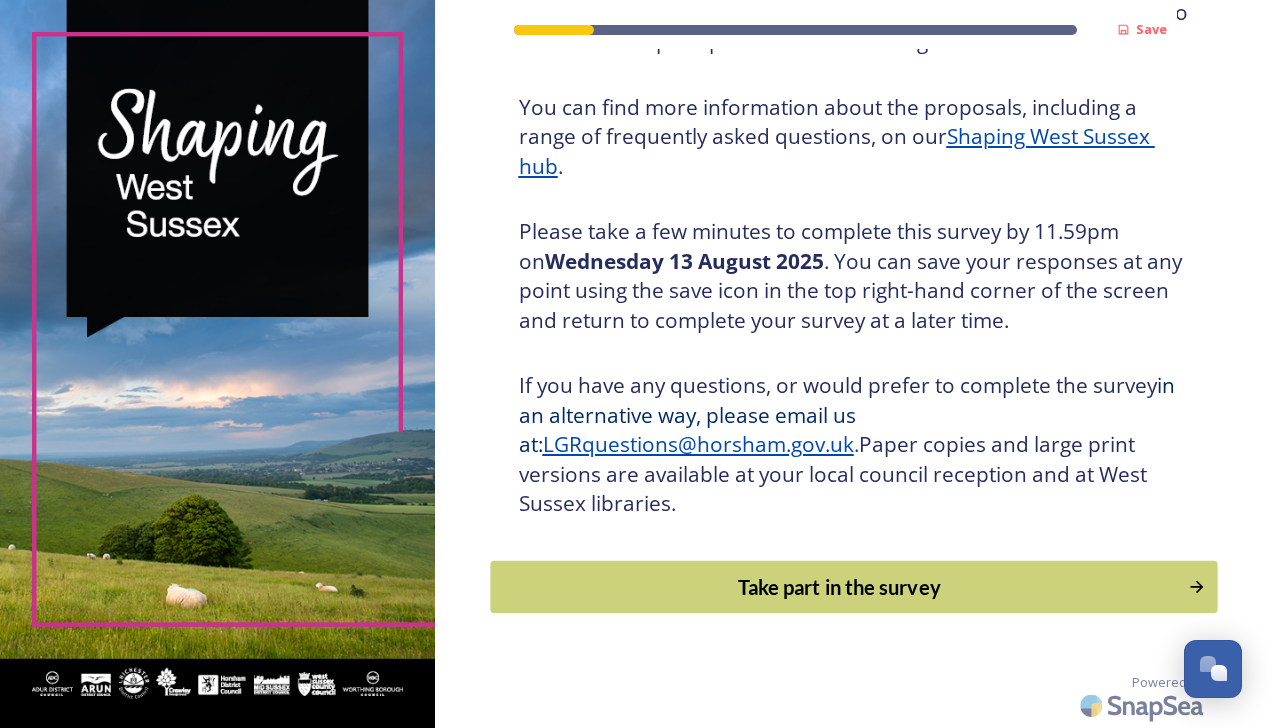click on "Take part in the survey" at bounding box center (839, 587) 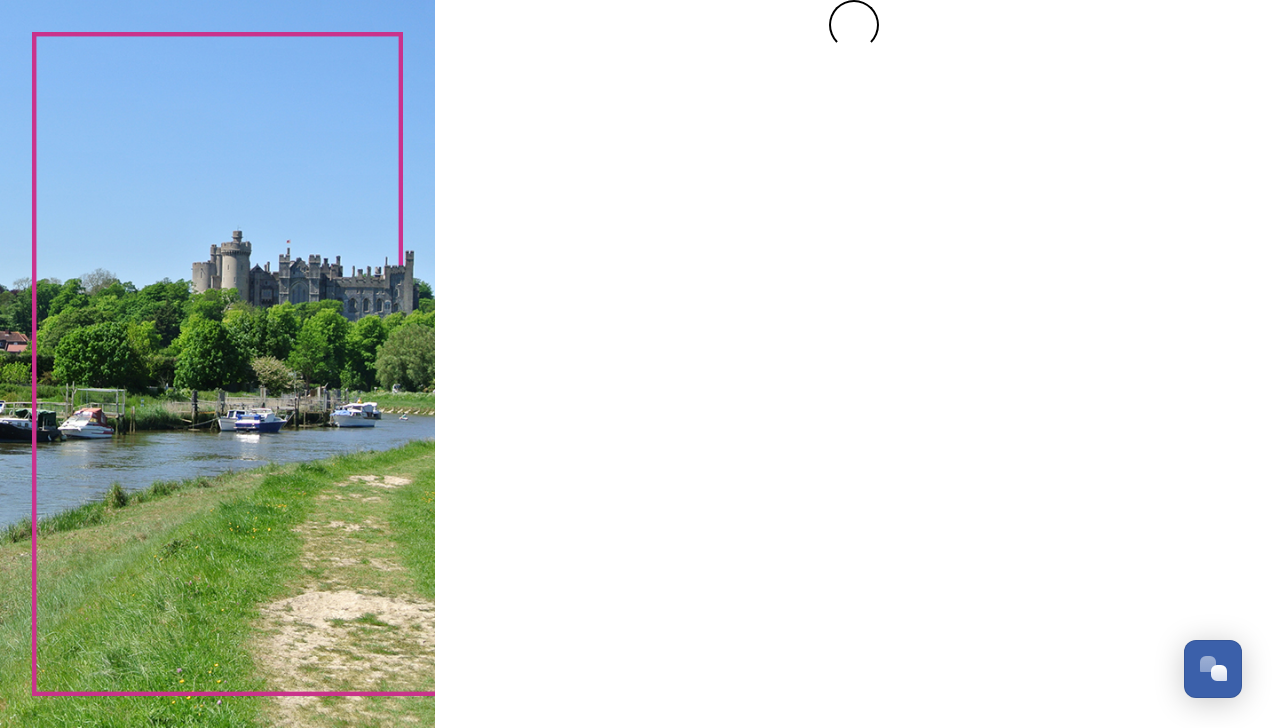 scroll, scrollTop: 0, scrollLeft: 0, axis: both 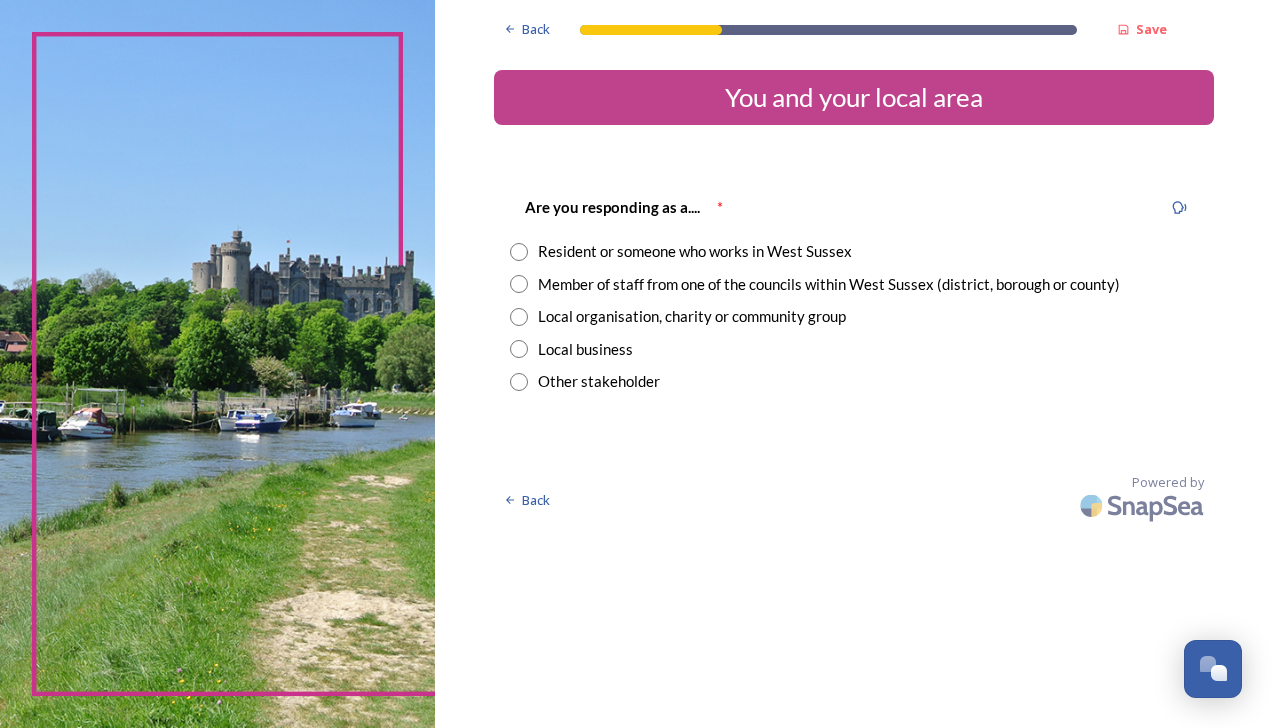 click at bounding box center [519, 252] 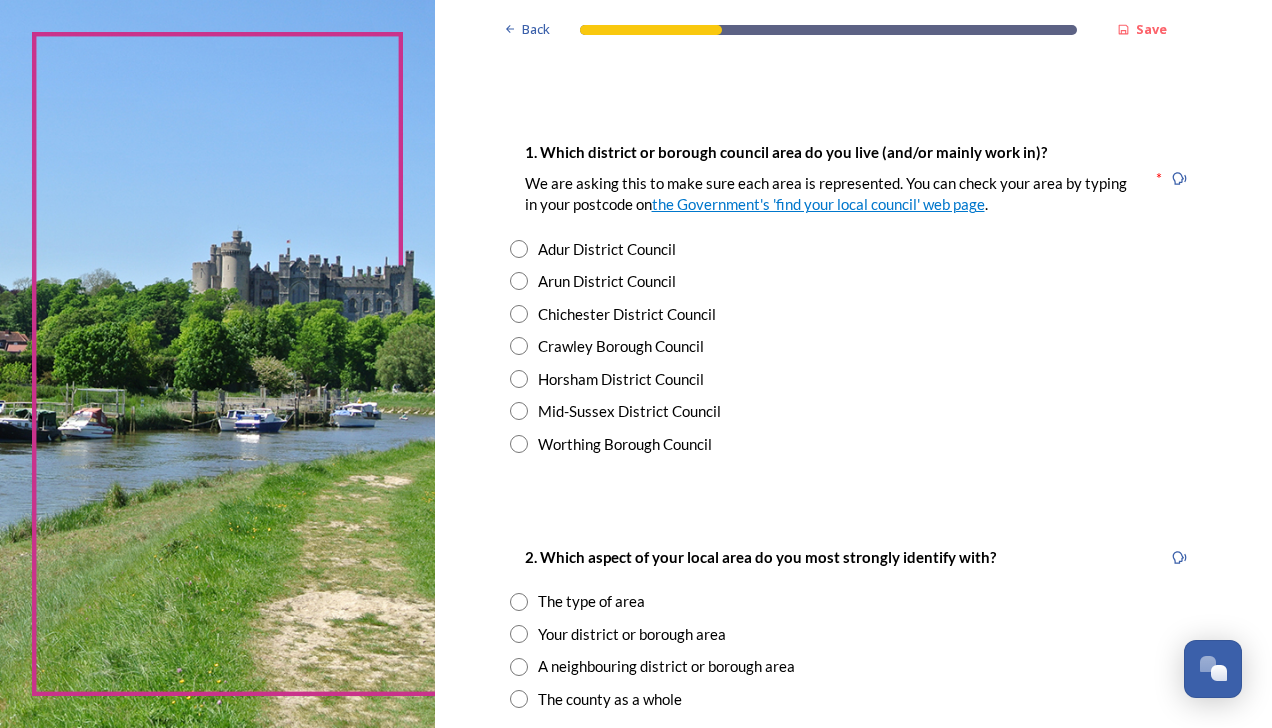 scroll, scrollTop: 348, scrollLeft: 0, axis: vertical 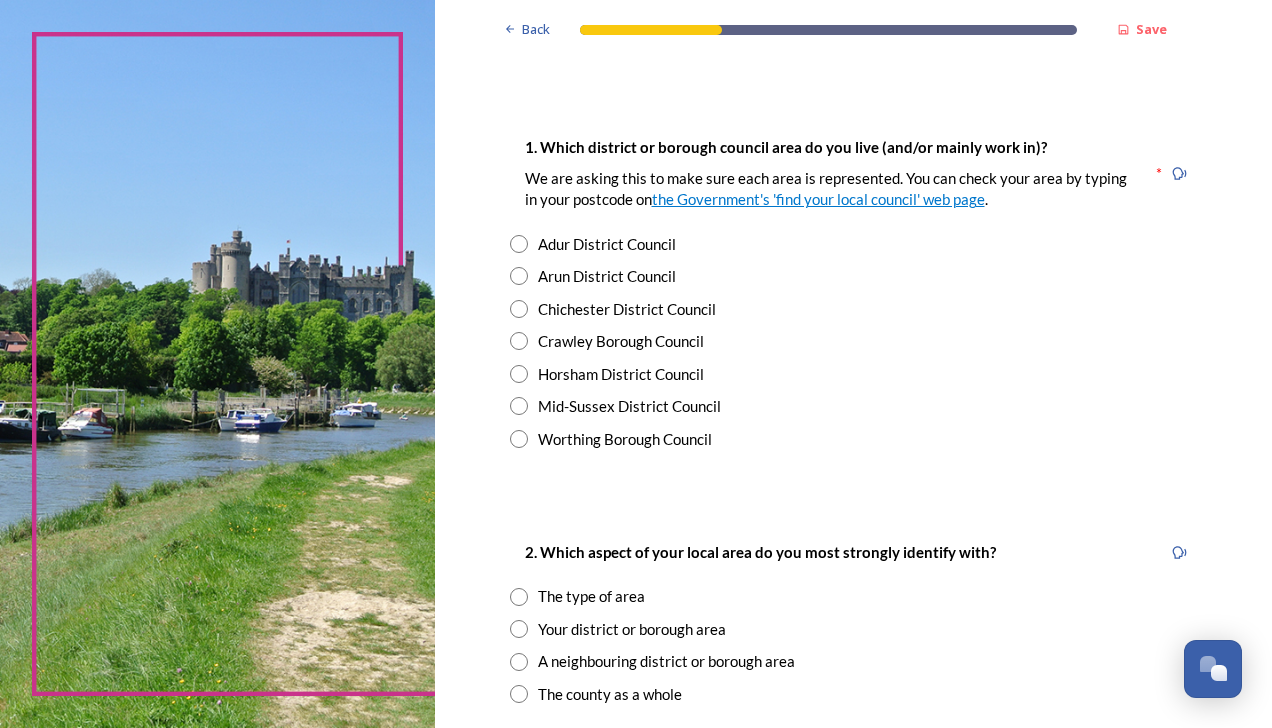 click at bounding box center (519, 439) 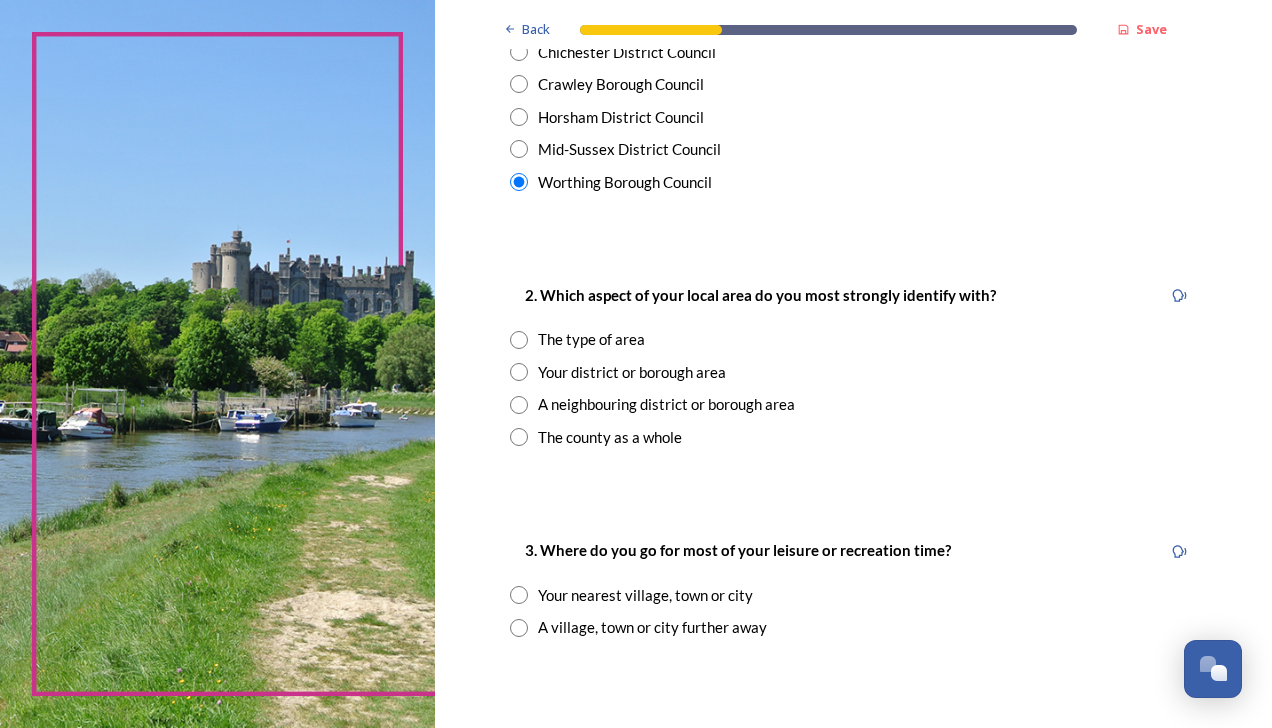 scroll, scrollTop: 628, scrollLeft: 0, axis: vertical 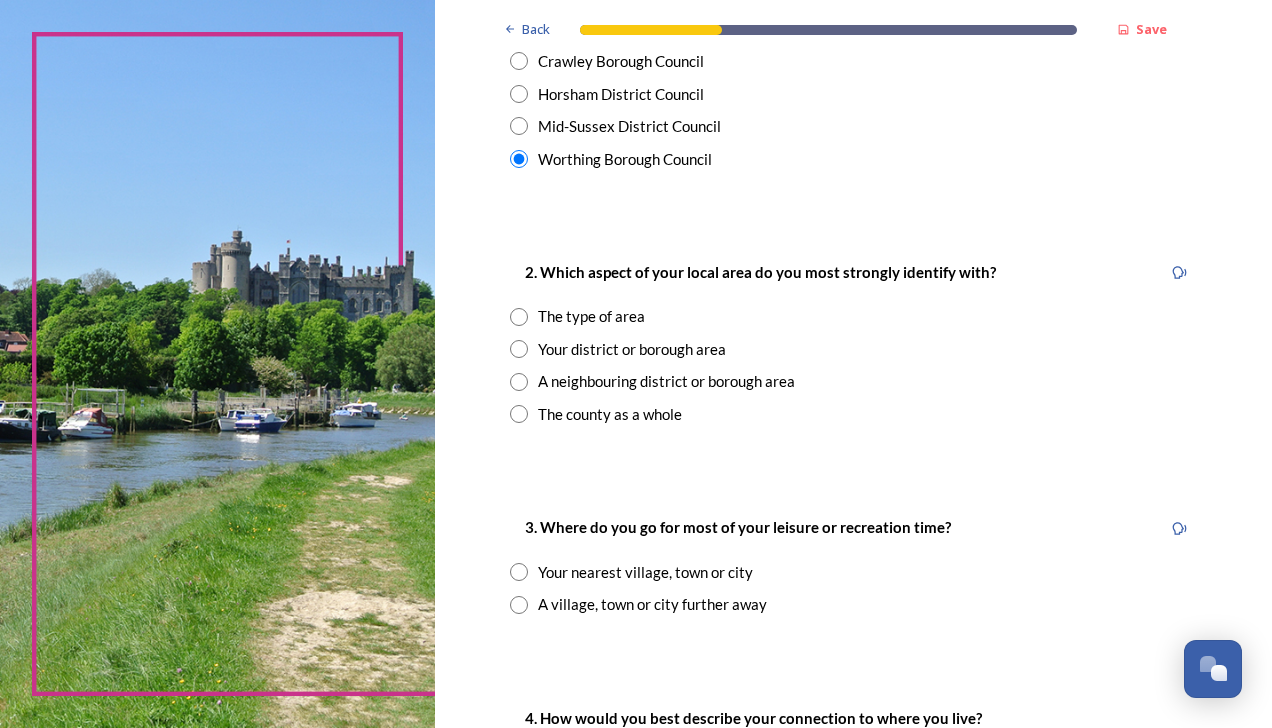 click at bounding box center (519, 349) 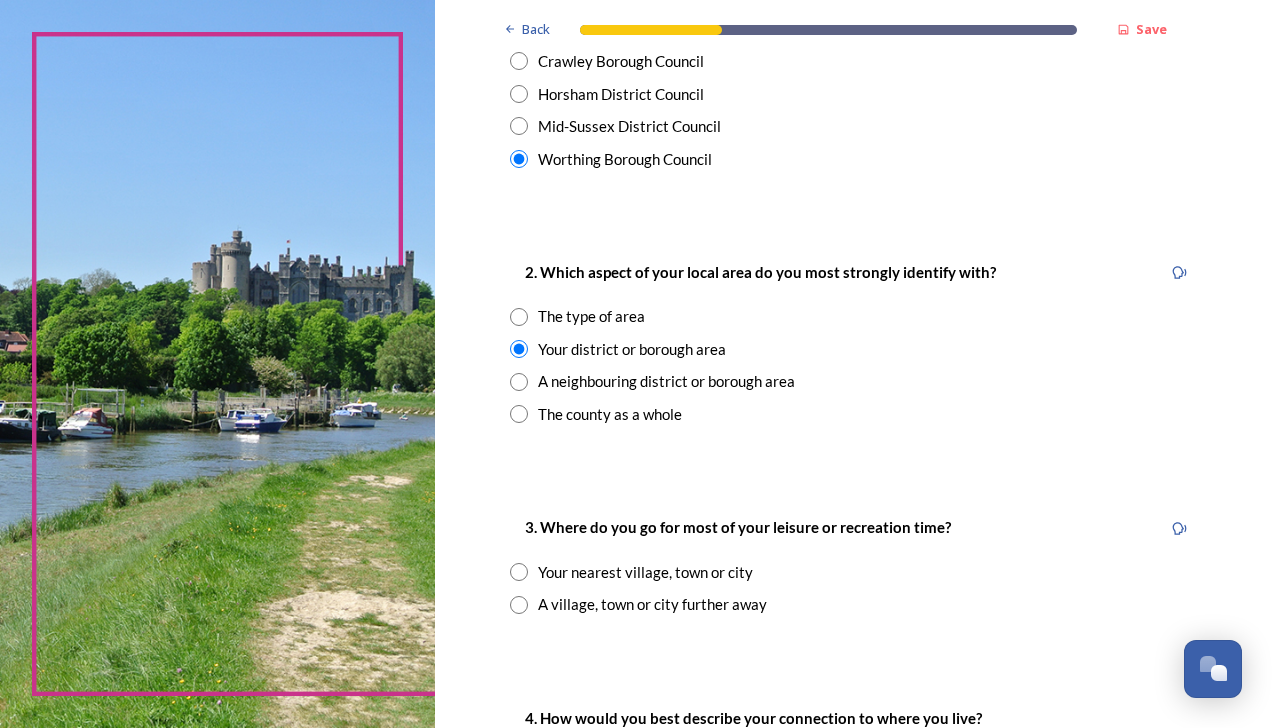 click at bounding box center [519, 572] 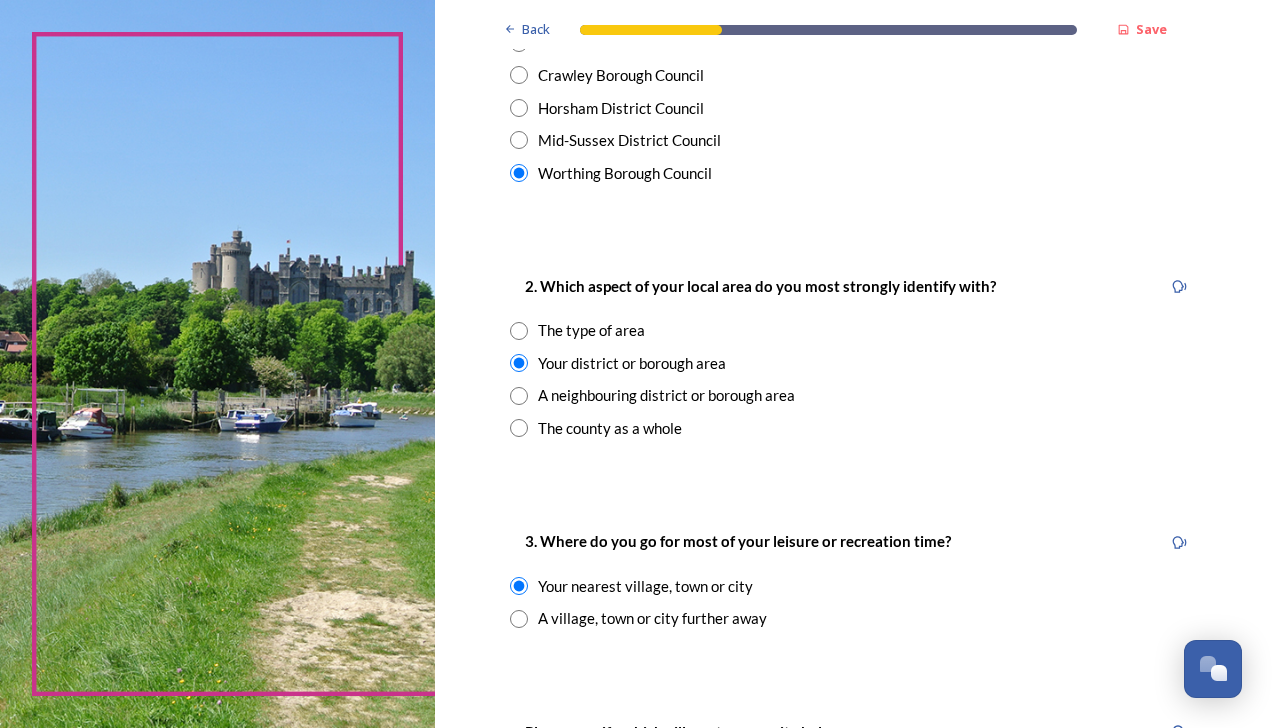 scroll, scrollTop: 624, scrollLeft: 0, axis: vertical 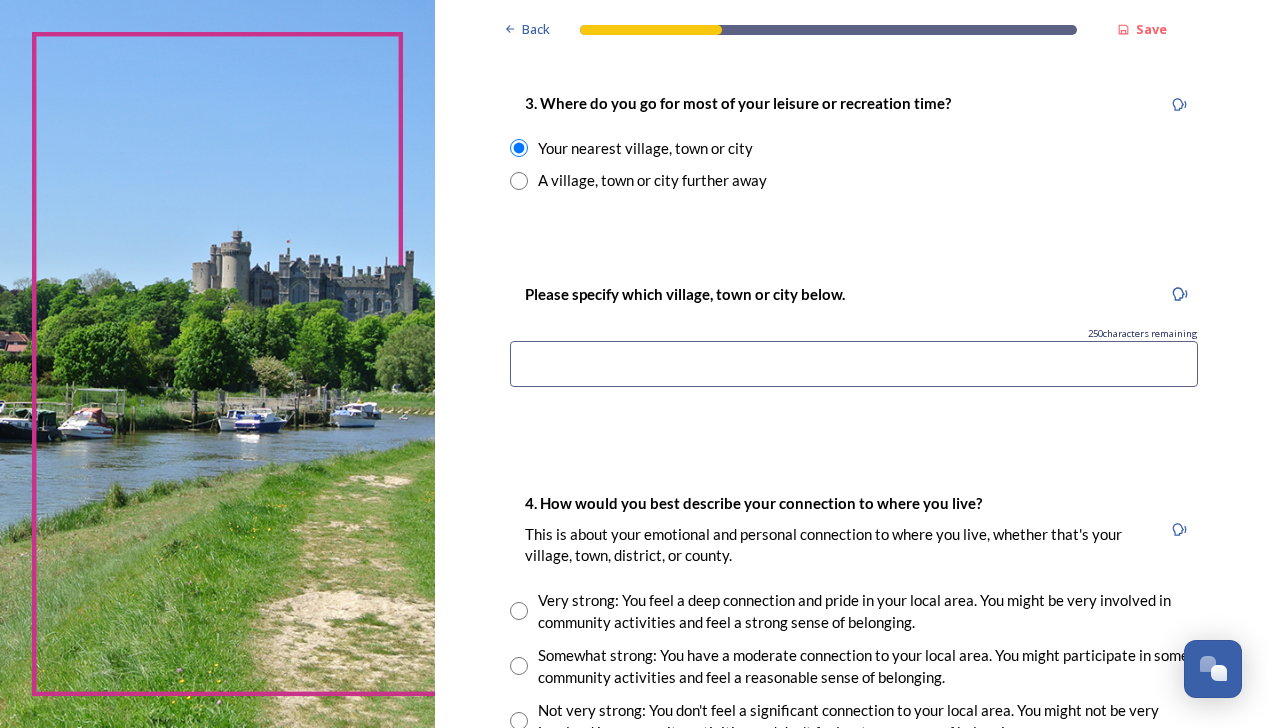 click at bounding box center (854, 364) 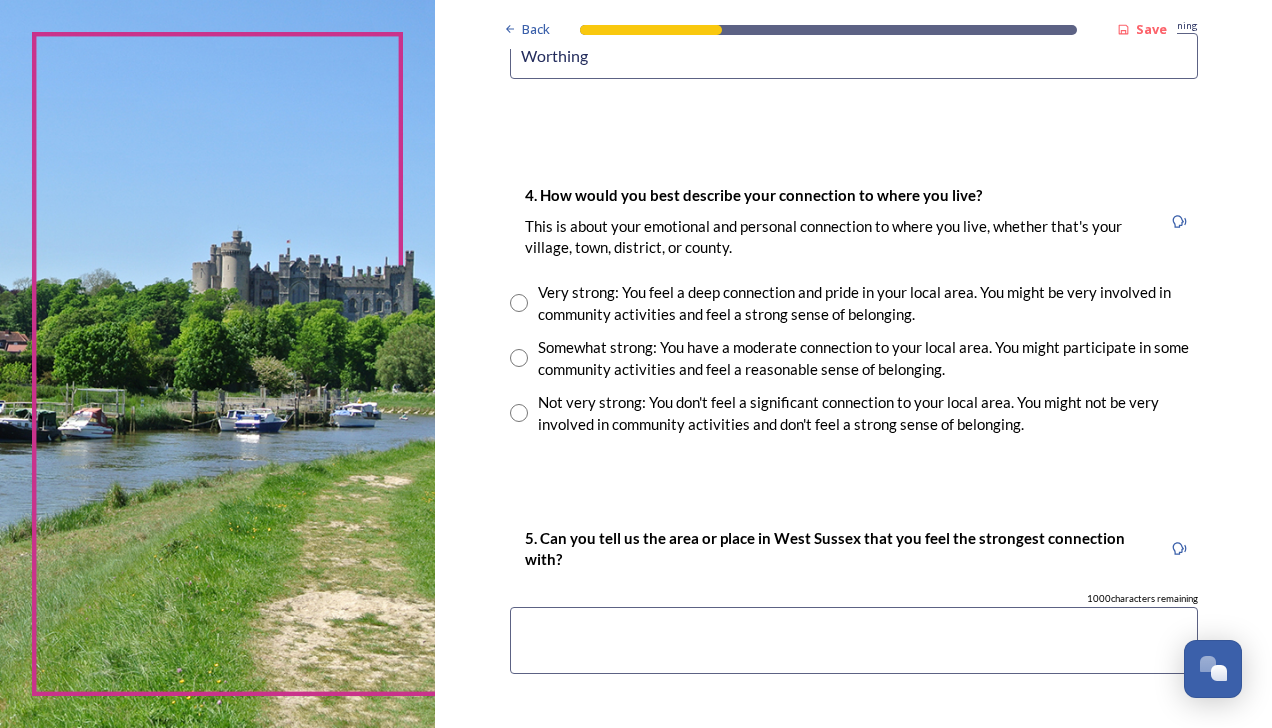 scroll, scrollTop: 1362, scrollLeft: 0, axis: vertical 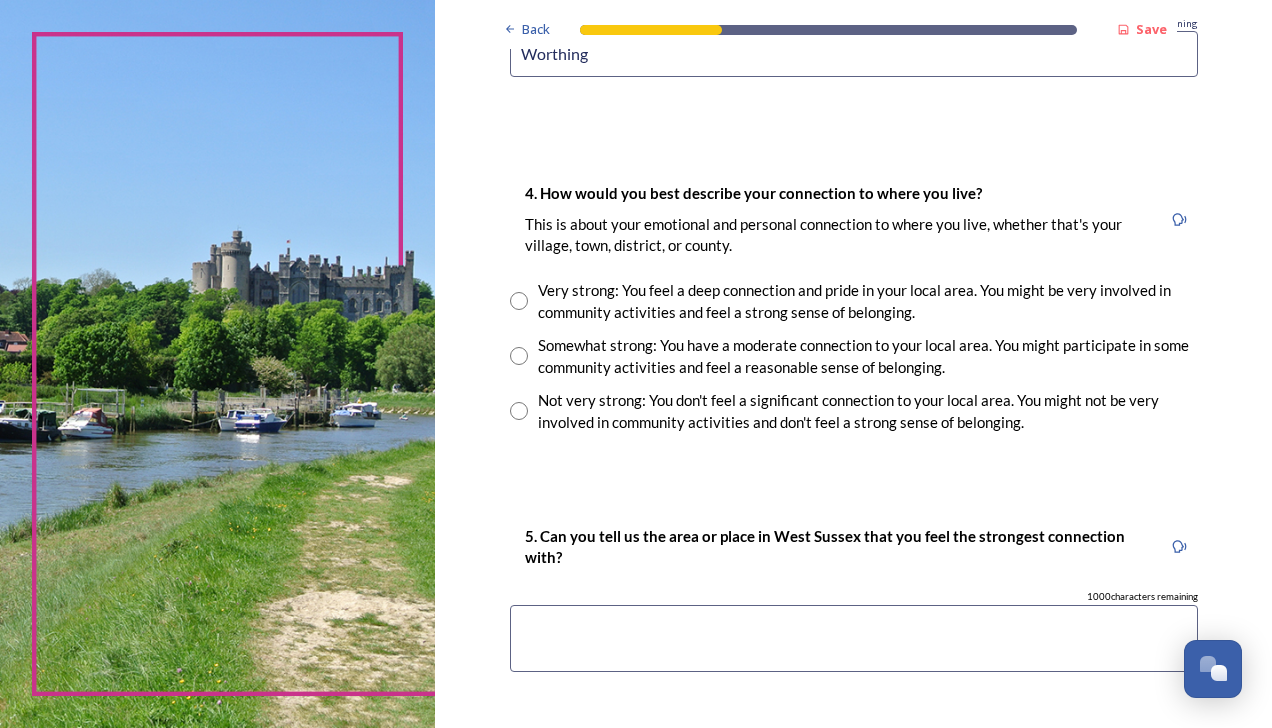 type on "Worthing" 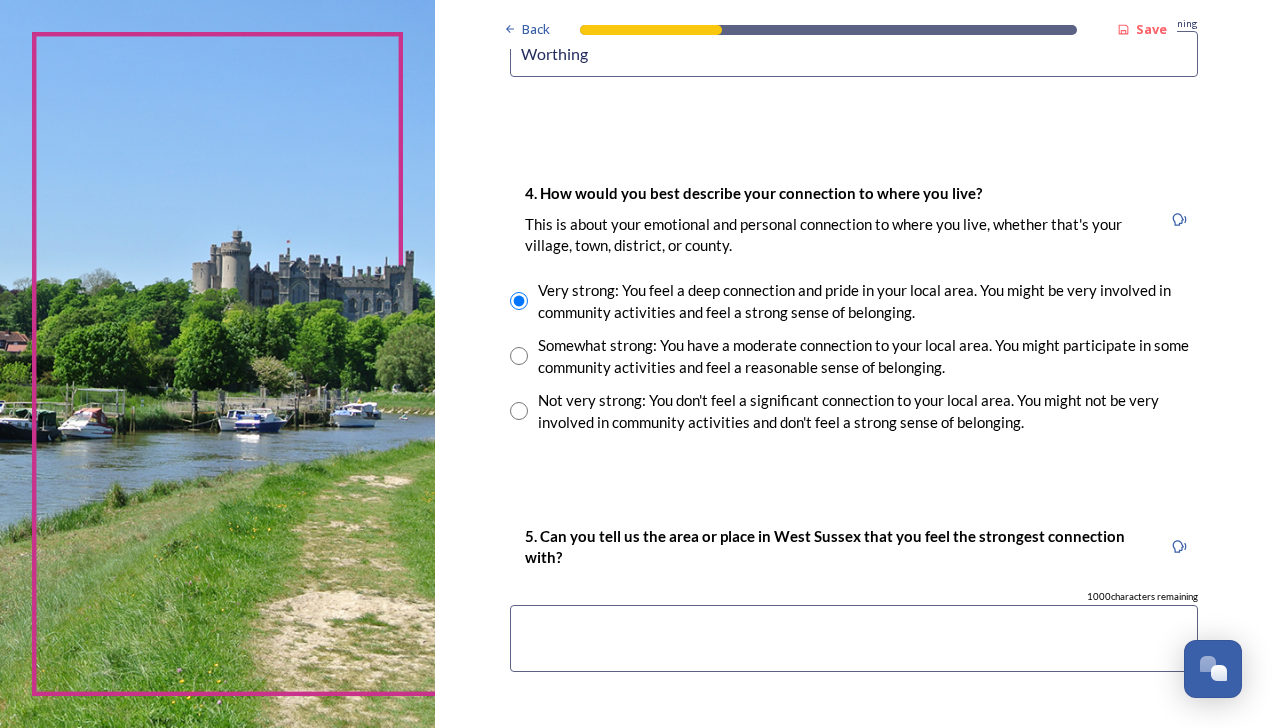click at bounding box center (854, 638) 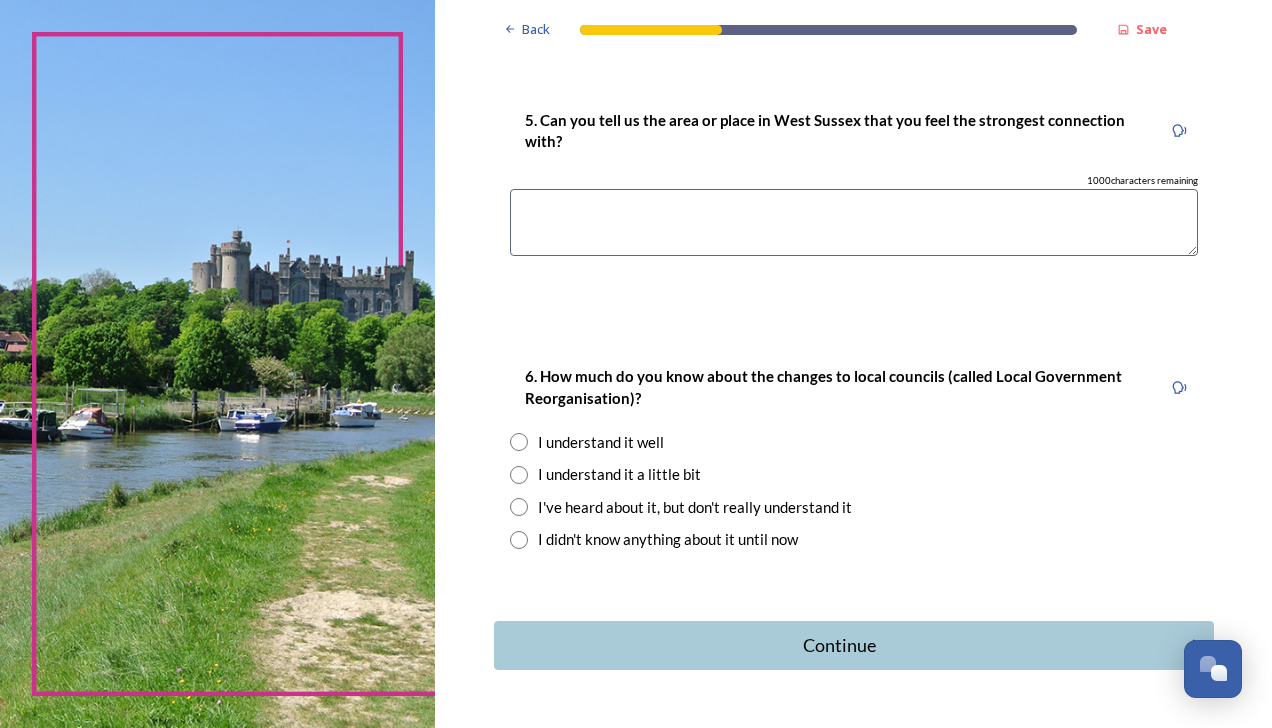 scroll, scrollTop: 1781, scrollLeft: 0, axis: vertical 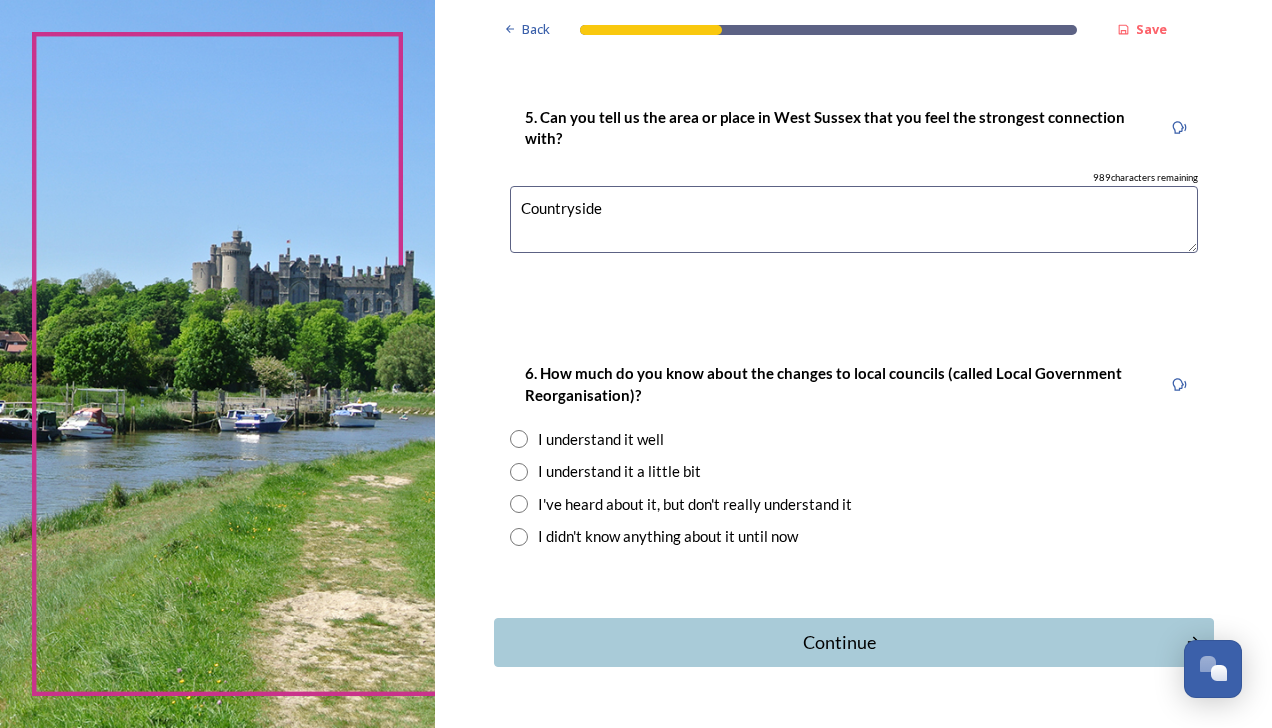 type on "Countryside" 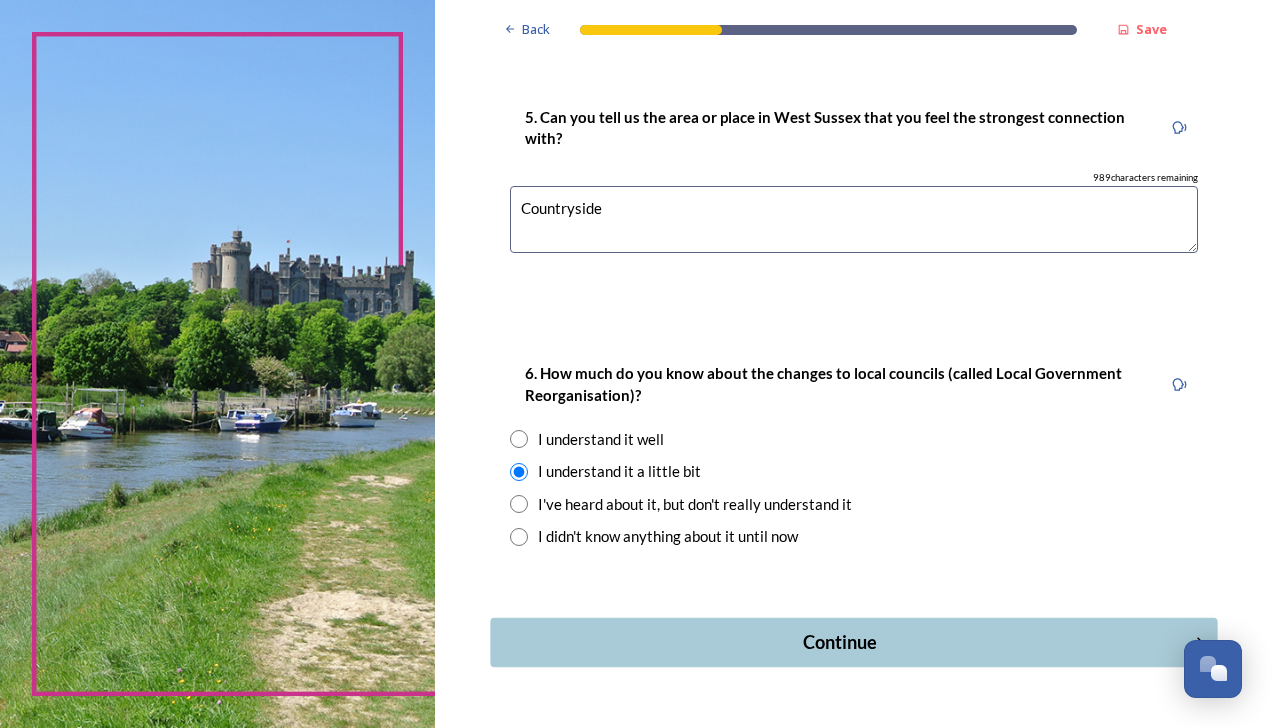 click on "Continue" at bounding box center (839, 642) 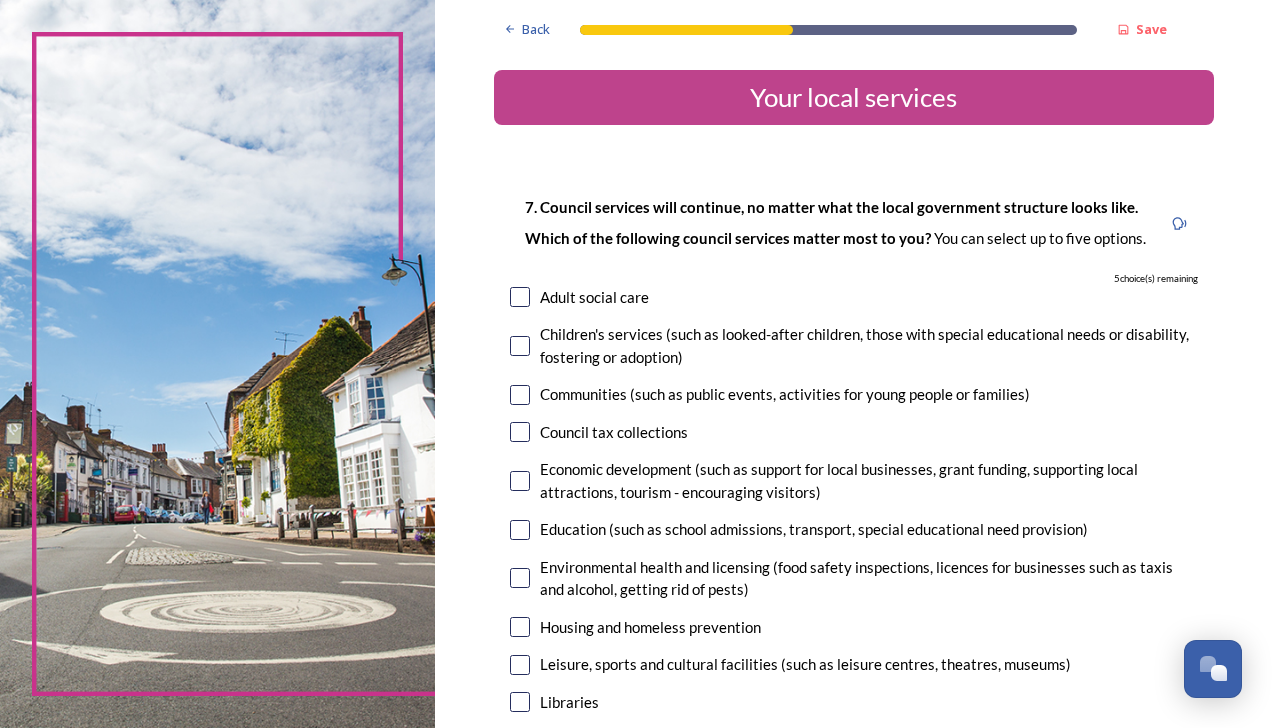 click at bounding box center [520, 395] 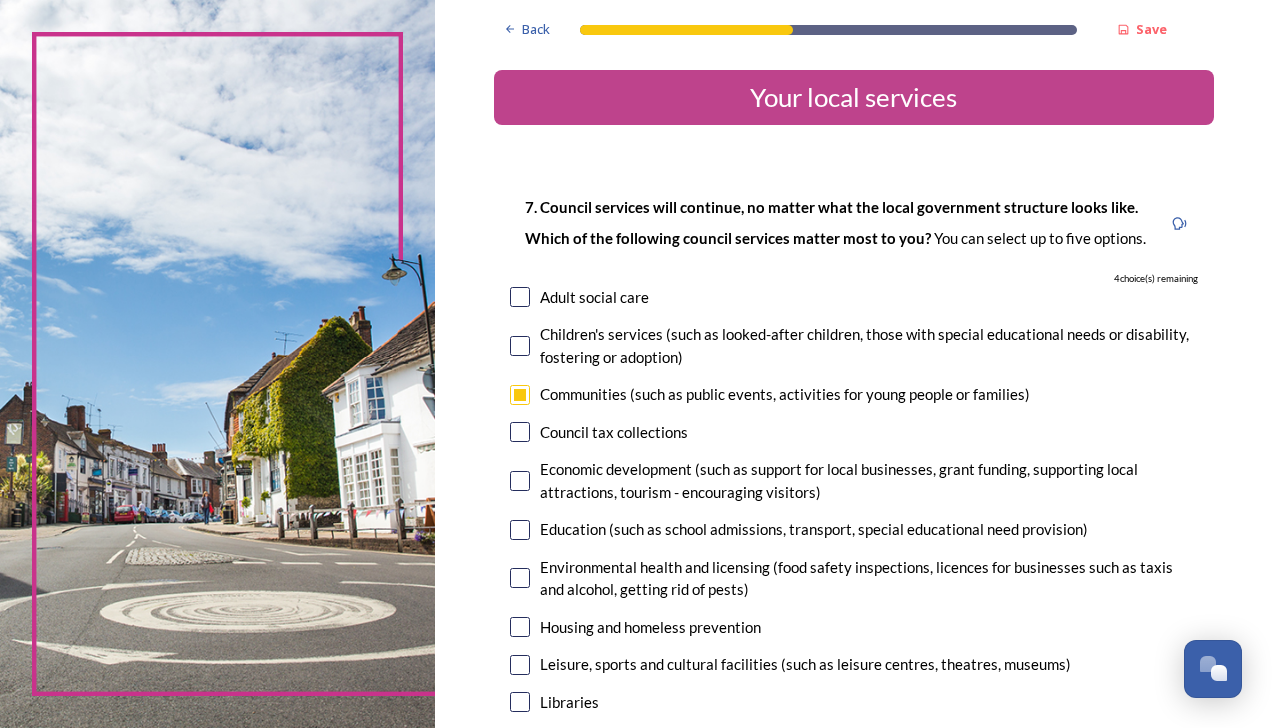 click at bounding box center (520, 297) 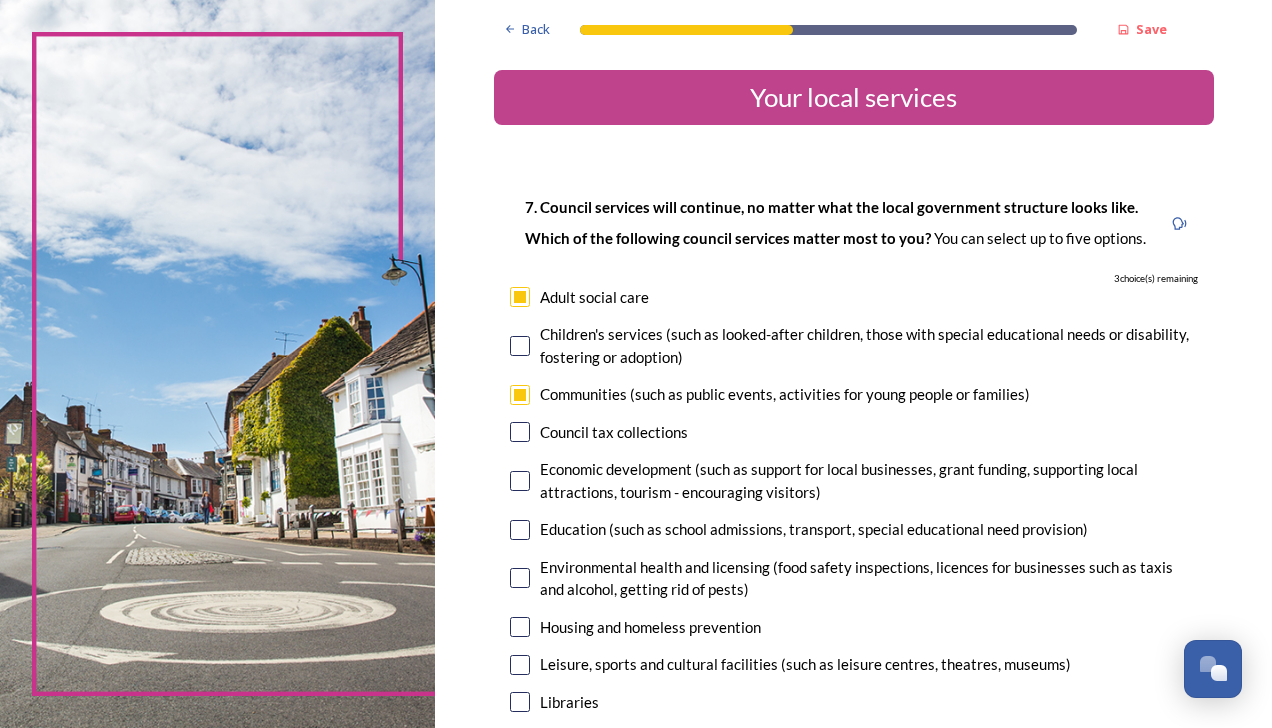 click at bounding box center [520, 627] 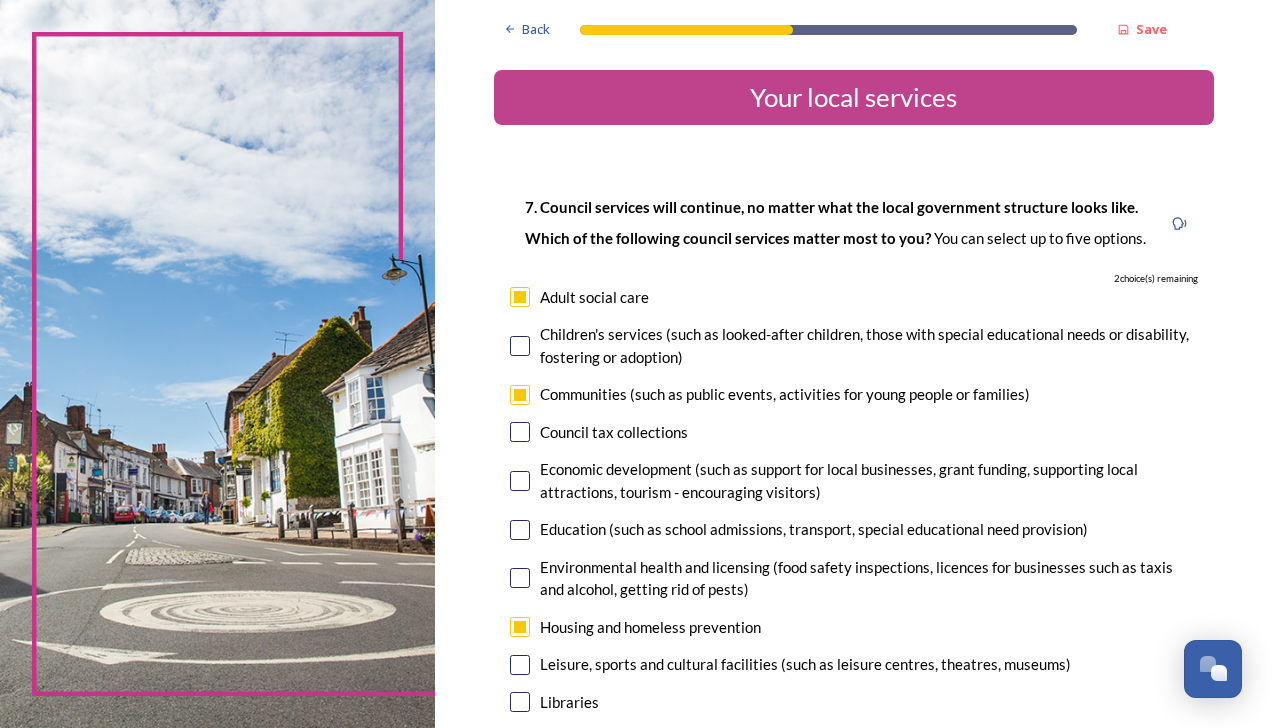 click at bounding box center (520, 665) 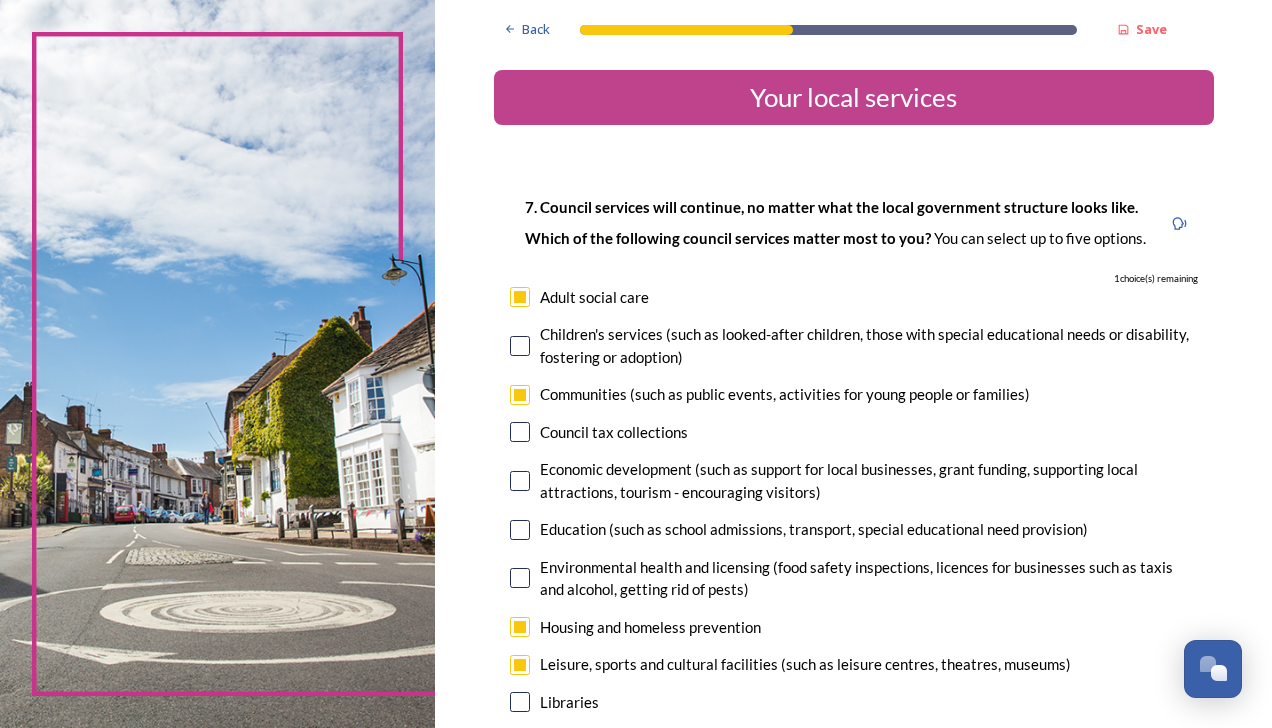 click on "7. Council services will continue, no matter what the local government structure looks like.  ﻿﻿Which of the following council services matter most to you?  You can select up to five options. 1  choice(s) remaining Adult social care   Children's services (such as looked-after children, those with special educational needs or disability, fostering or adoption) Communities (such as public events, activities for young people or families) Council tax collections Economic development (such as support for local businesses, grant funding, supporting local attractions, tourism - encouraging visitors)  Education (such as school admissions, transport, special educational need provision)  Environmental health and licensing (food safety inspections, licences for businesses such as taxis and alcohol, getting rid of pests) Housing and homeless prevention Leisure, sports and cultural facilities (such as leisure centres, theatres, museums) Libraries Parks and green spaces Public safety Trading standards" at bounding box center (854, 648) 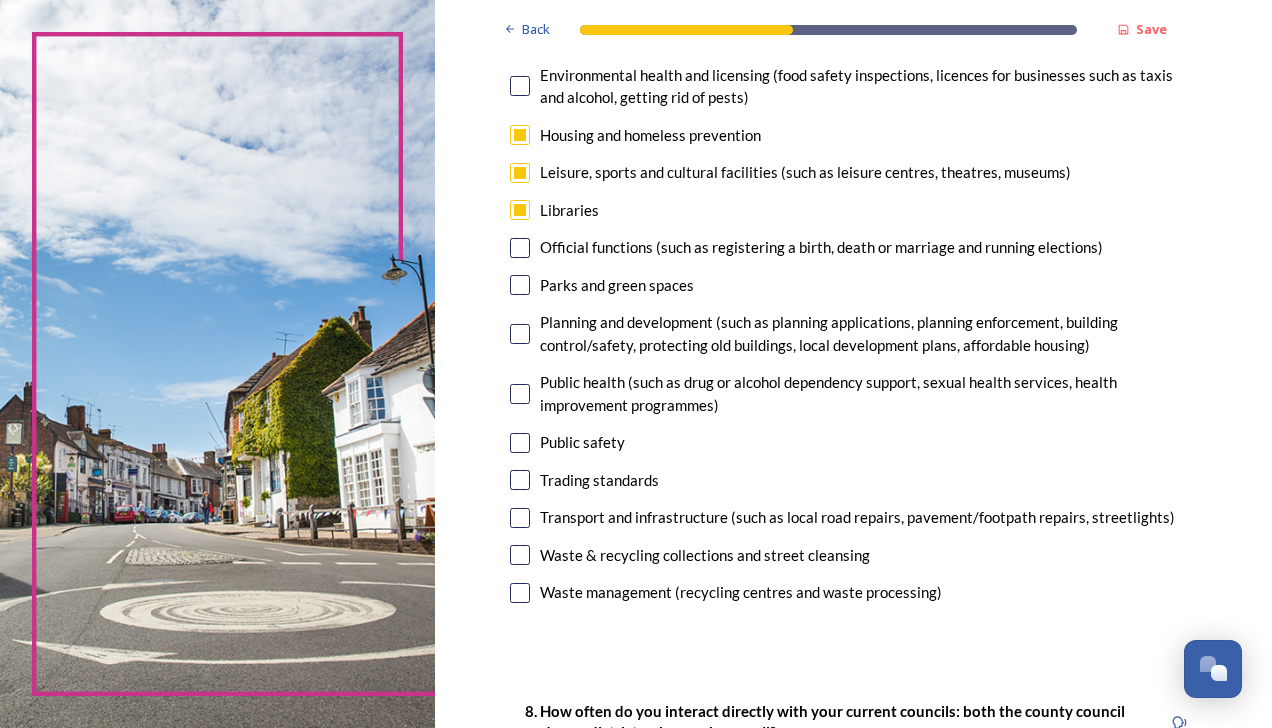 scroll, scrollTop: 505, scrollLeft: 0, axis: vertical 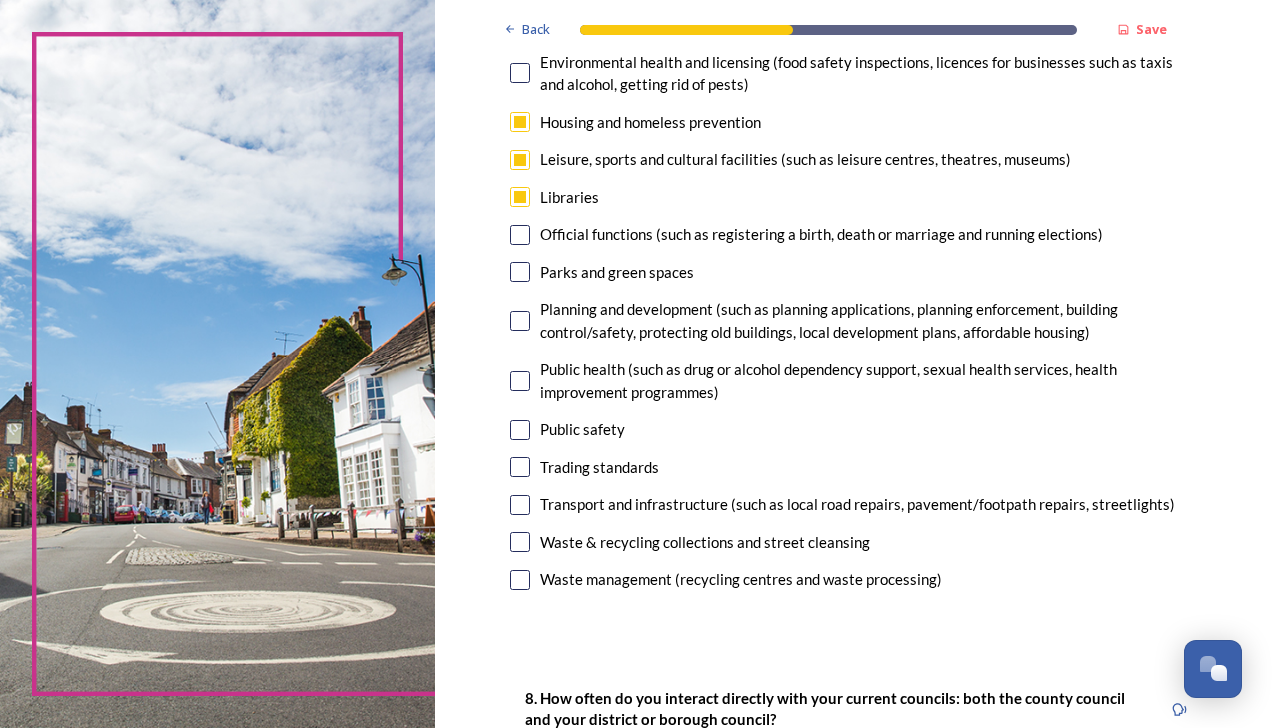 click at bounding box center (520, 197) 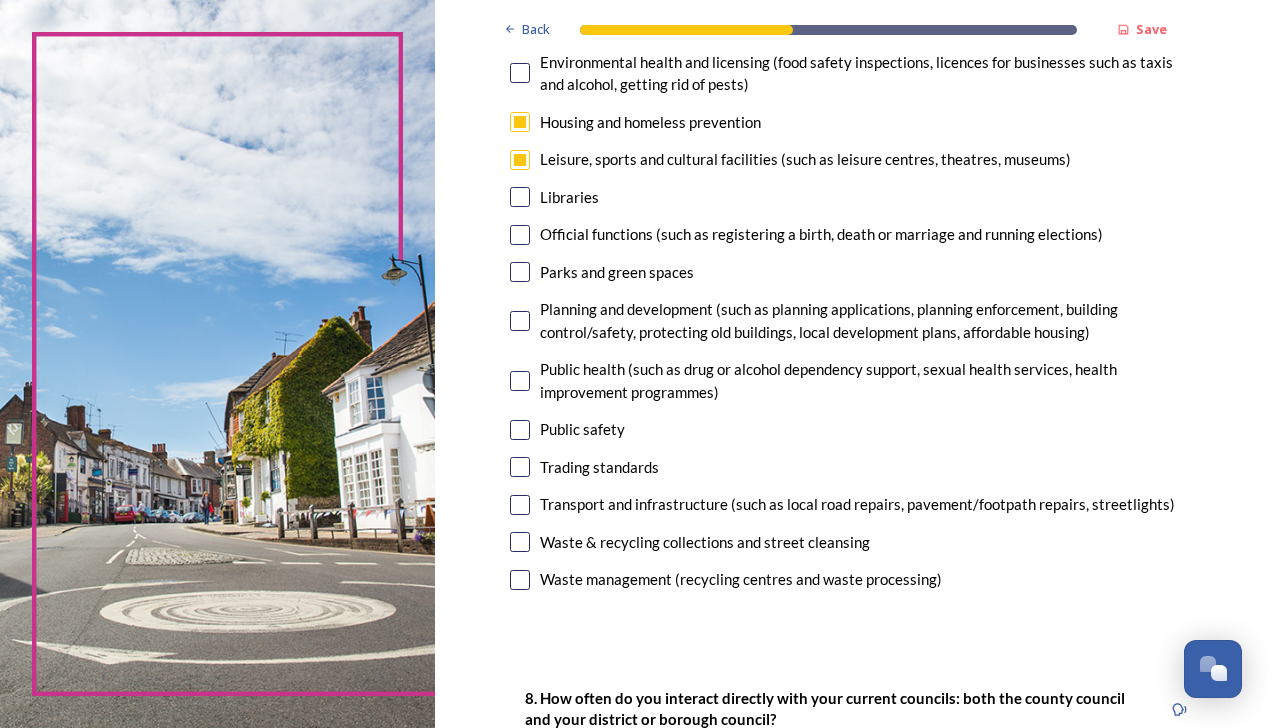 click at bounding box center (520, 197) 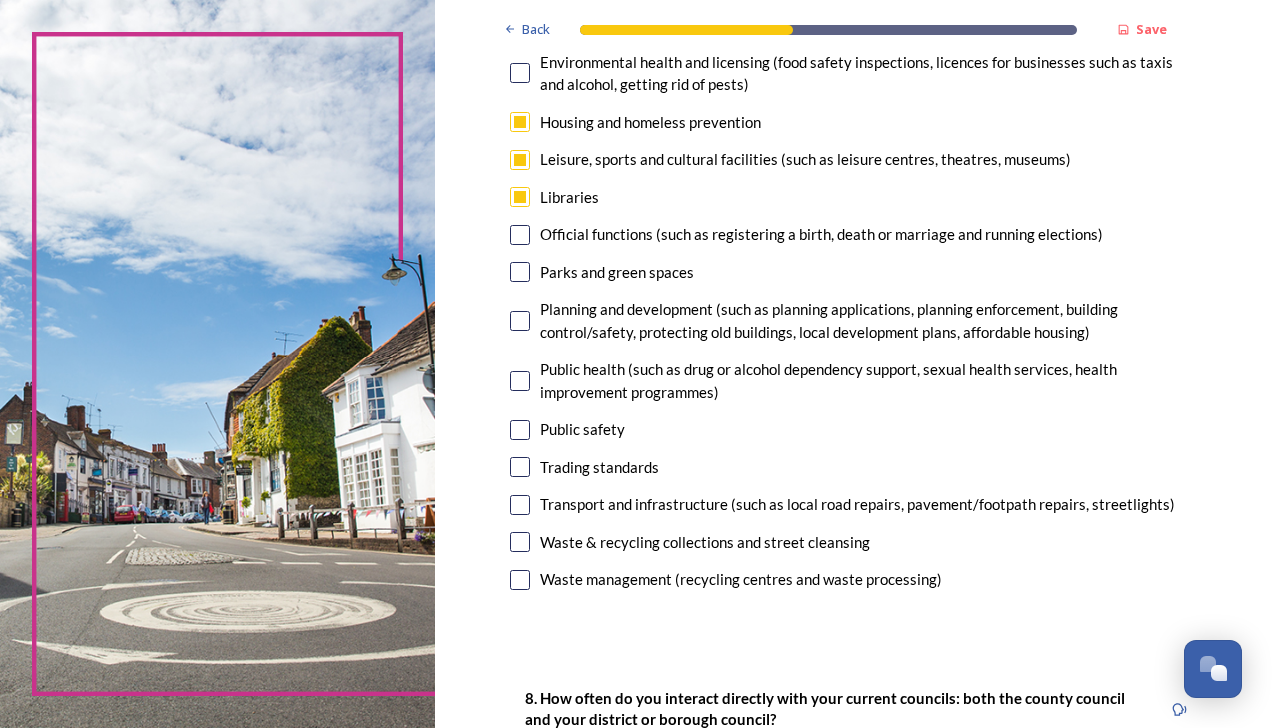 click at bounding box center (520, 160) 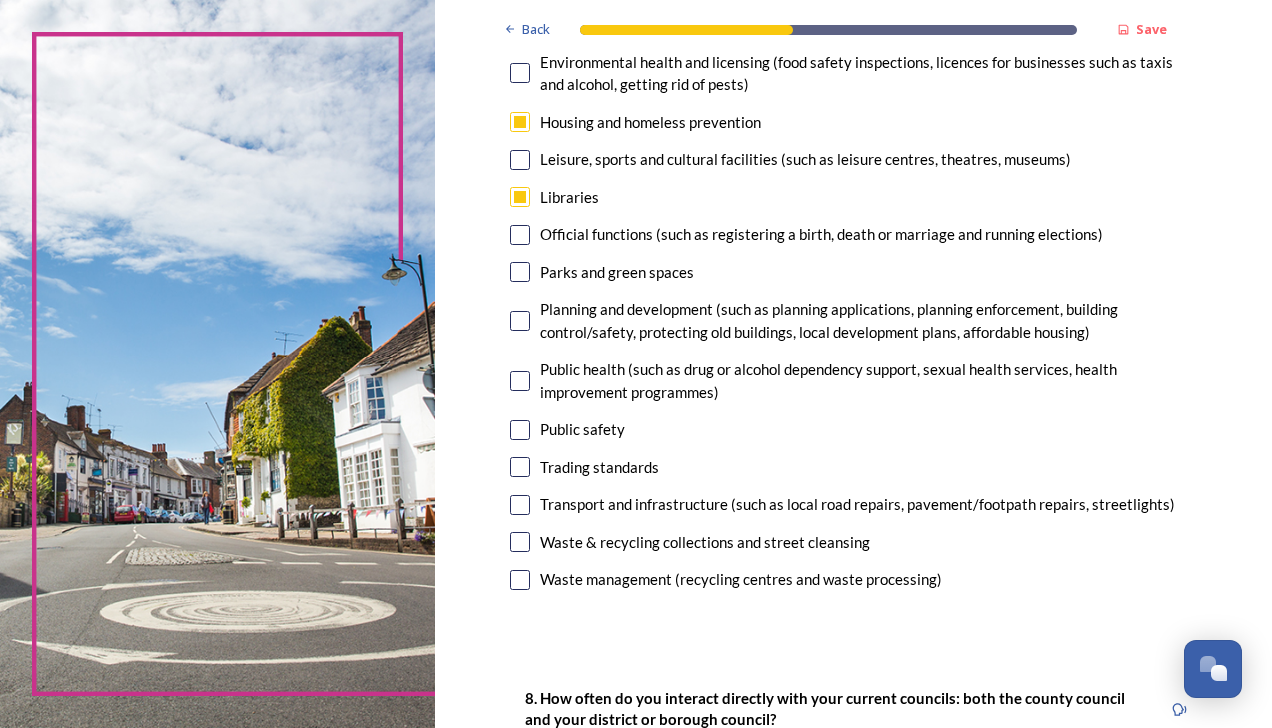 click at bounding box center [520, 272] 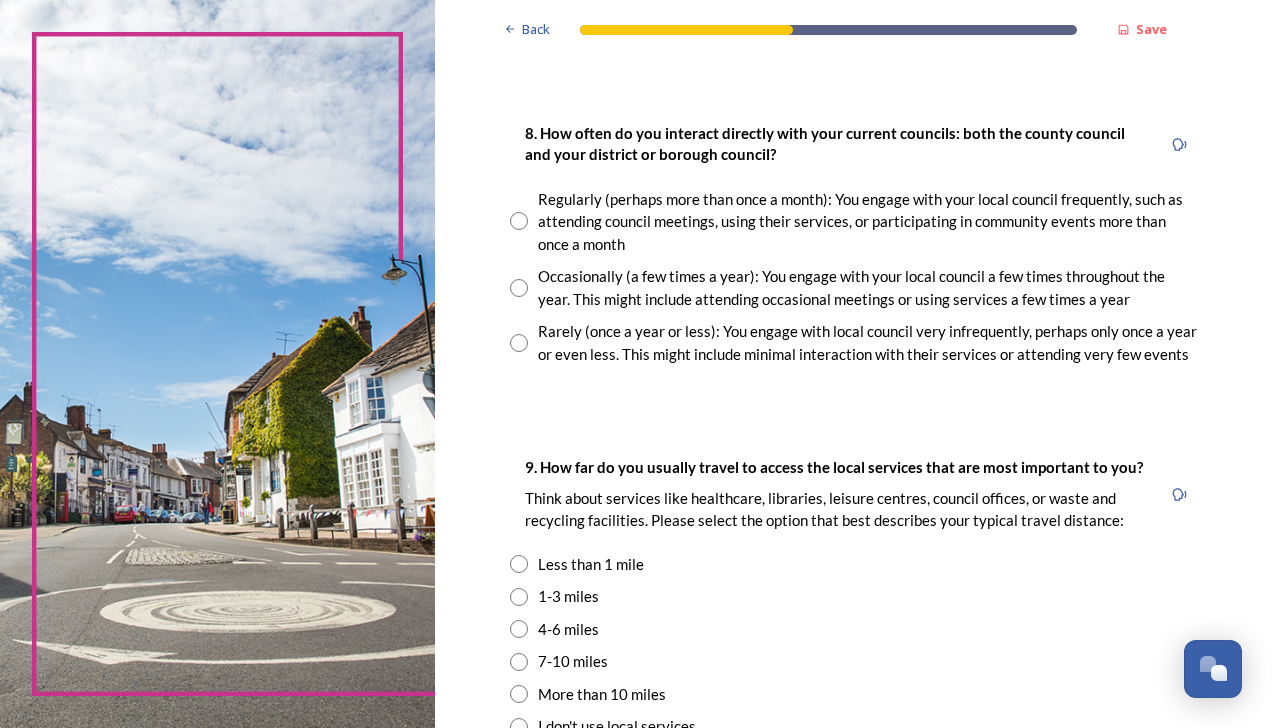 scroll, scrollTop: 1072, scrollLeft: 0, axis: vertical 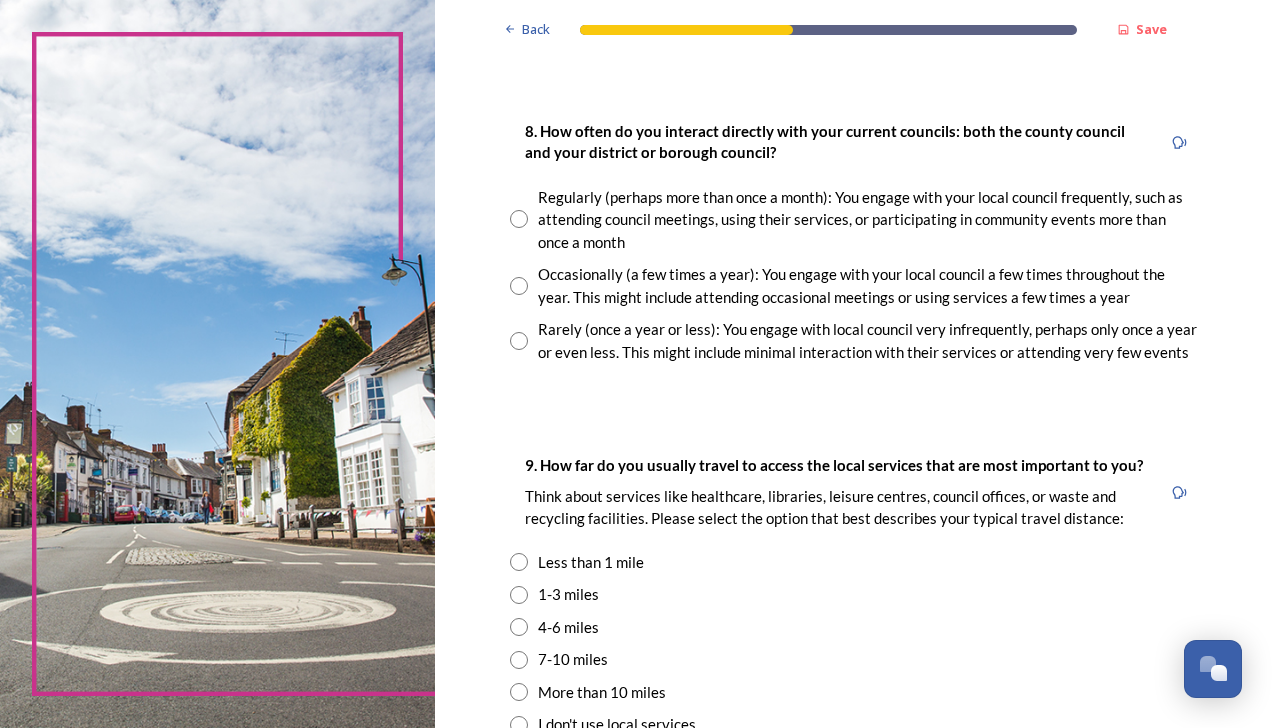 click at bounding box center [519, 286] 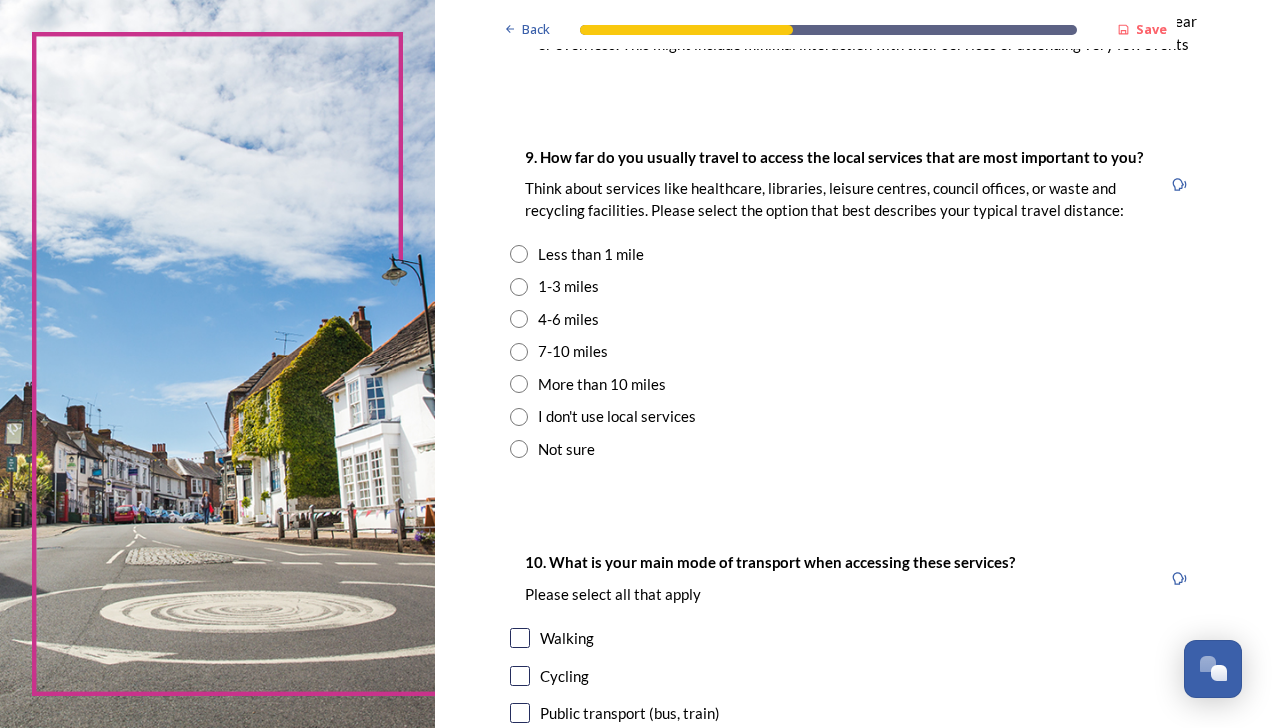 scroll, scrollTop: 1392, scrollLeft: 0, axis: vertical 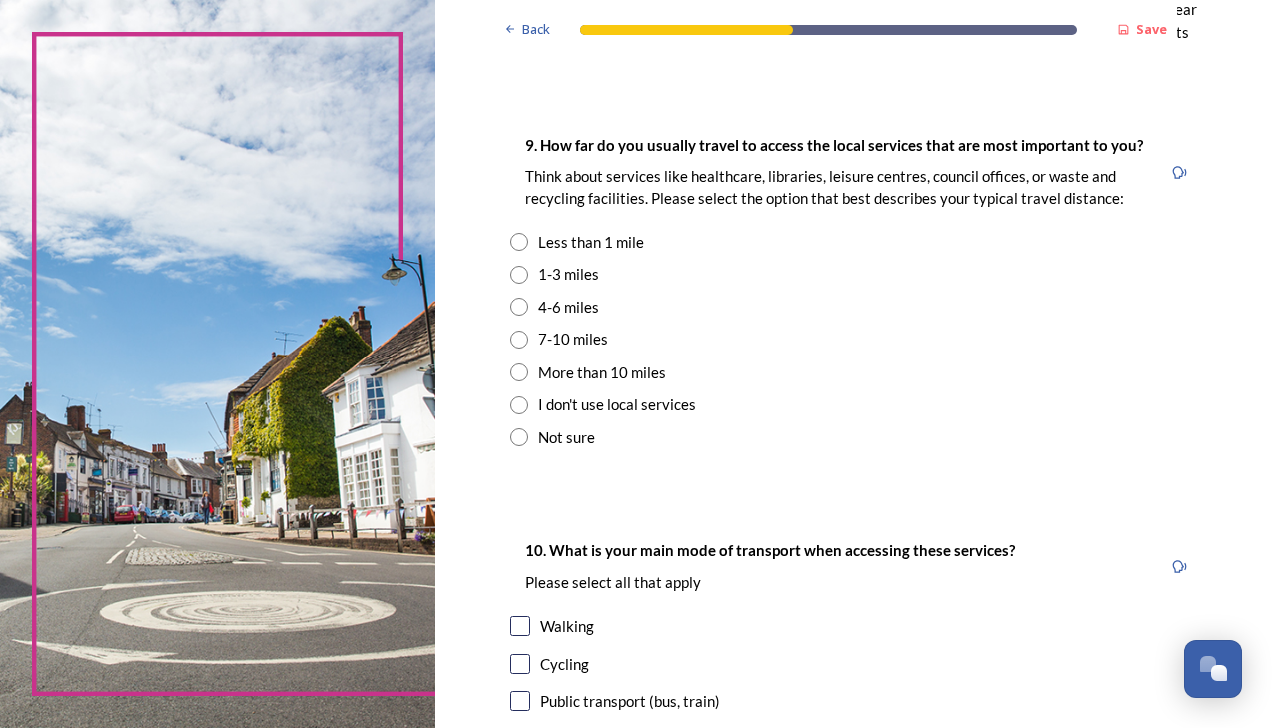 click at bounding box center [519, 275] 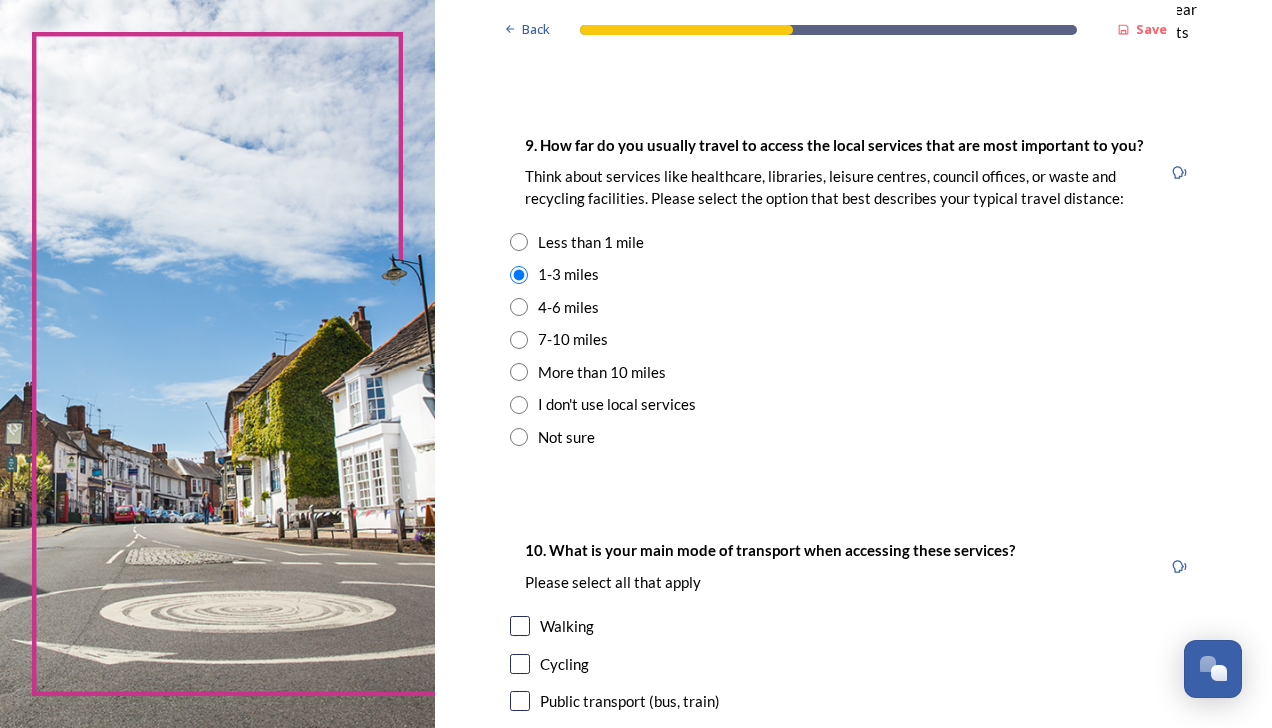 click at bounding box center [520, 664] 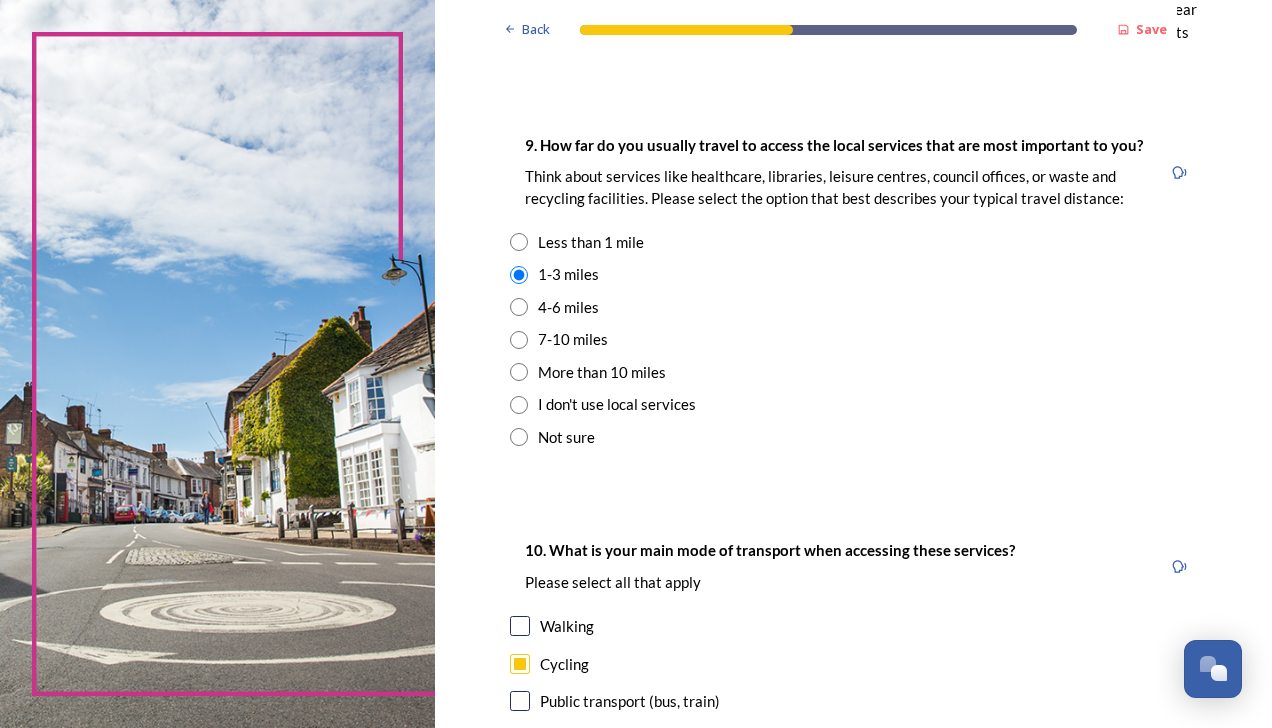 scroll, scrollTop: 1803, scrollLeft: 0, axis: vertical 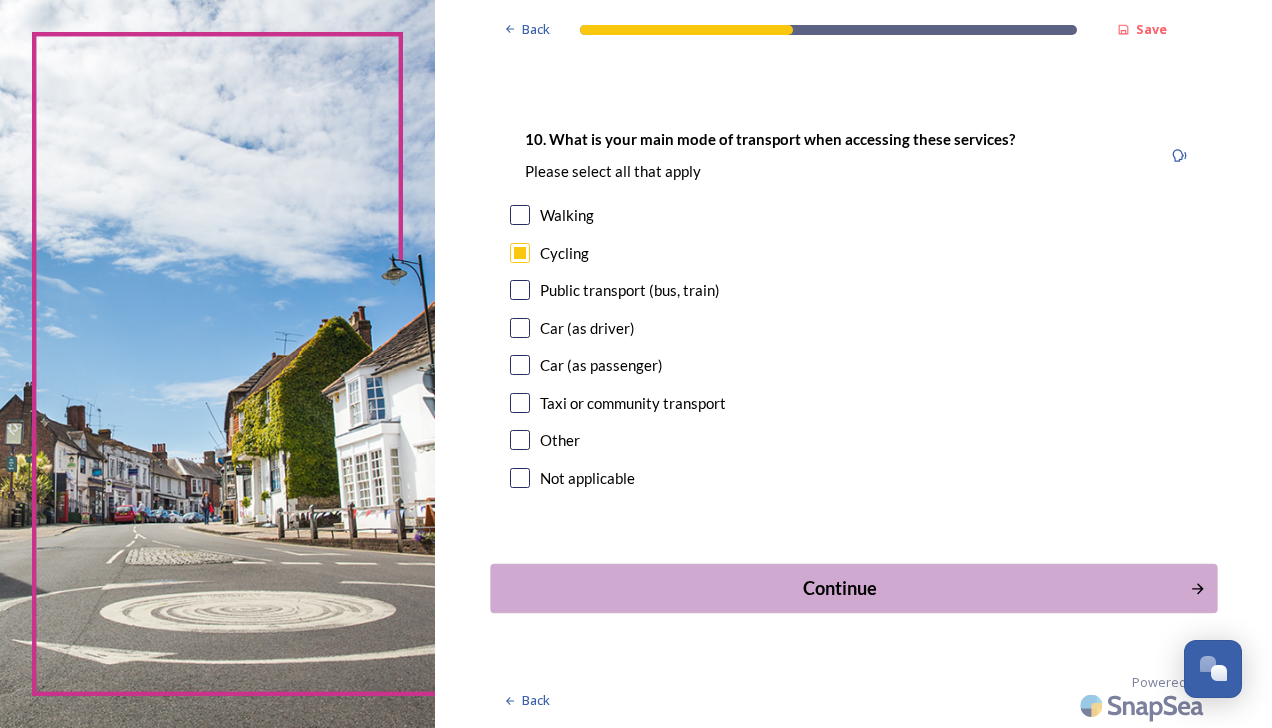 click on "Continue" at bounding box center [853, 588] 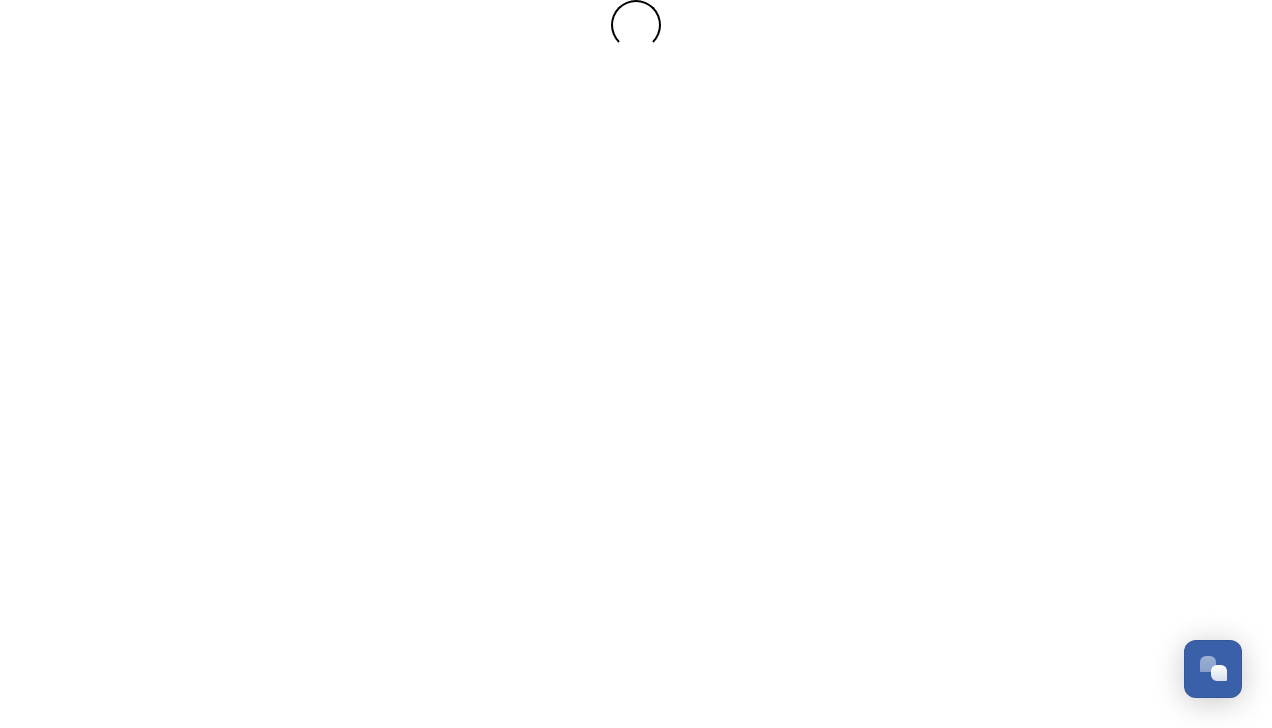 scroll, scrollTop: 0, scrollLeft: 0, axis: both 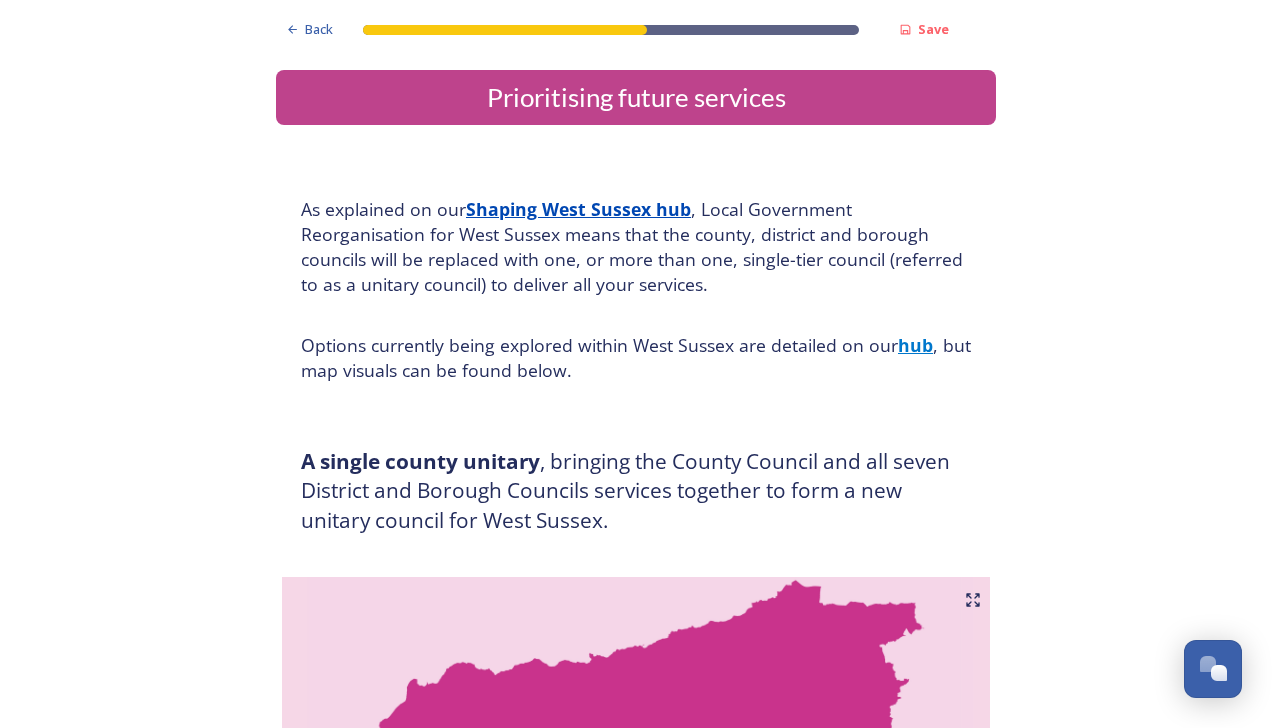 click on "Back Save Prioritising future services As explained on our  Shaping West Sussex hub , Local Government Reorganisation for West Sussex means that the county, district and borough councils will be replaced with one, or more than one, single-tier council (referred to as a unitary council) to deliver all your services.  Options currently being explored within West Sussex are detailed on our  hub , but map visuals can be found below. A single county unitary , bringing the County Council and all seven District and Borough Councils services together to form a new unitary council for West Sussex. Single unitary model (You can enlarge this map by clicking on the square expand icon in the top right of the image) Two unitary option, variation 1  -   one unitary combining Arun, Chichester and Worthing footprints and one unitary combining Adur, Crawley, Horsham, and Mid-Sussex footprints. Two unitary model variation 1 (You can enlarge this map by clicking on the square expand icon in the top right of the image) * Other 5" at bounding box center (636, 3092) 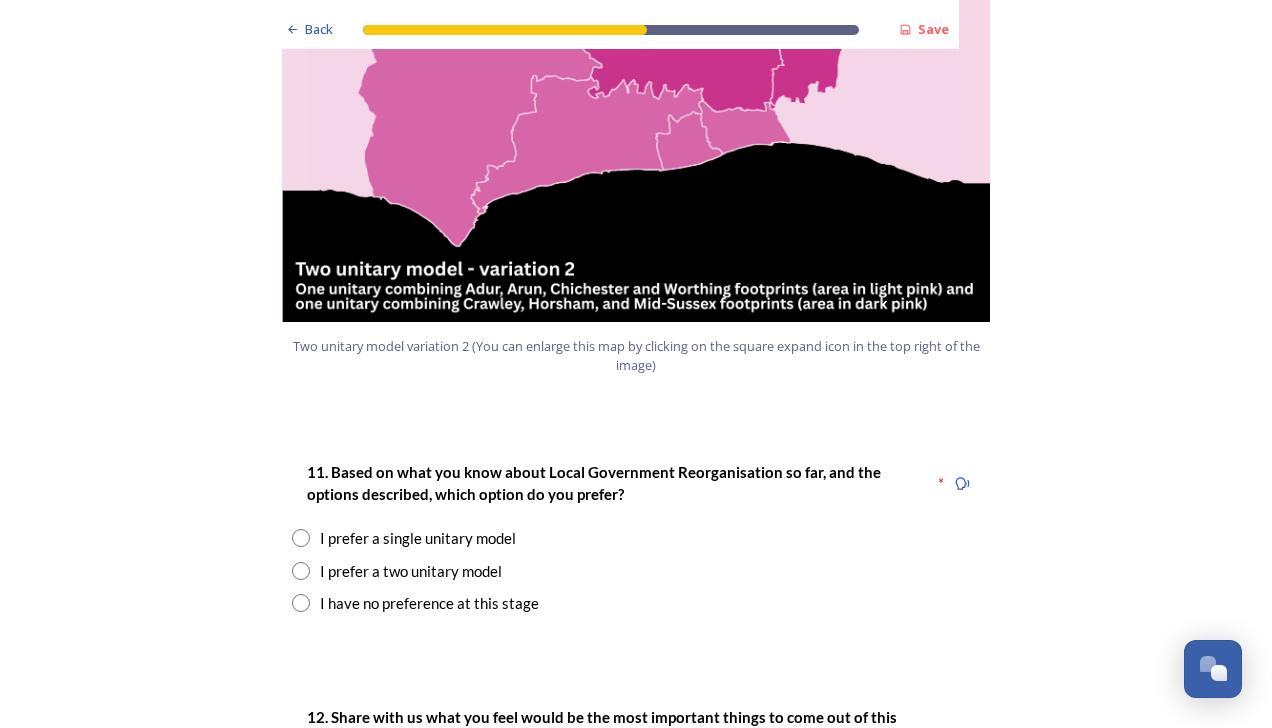 scroll, scrollTop: 2280, scrollLeft: 0, axis: vertical 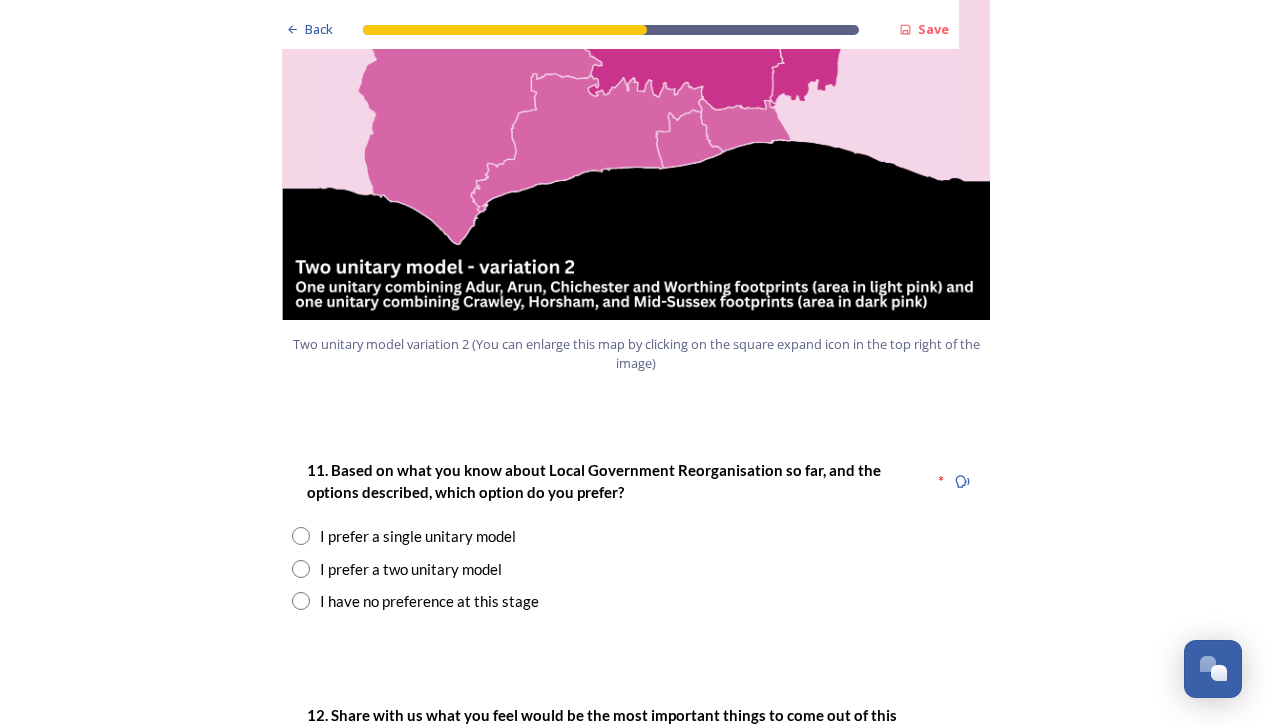 click at bounding box center (301, 569) 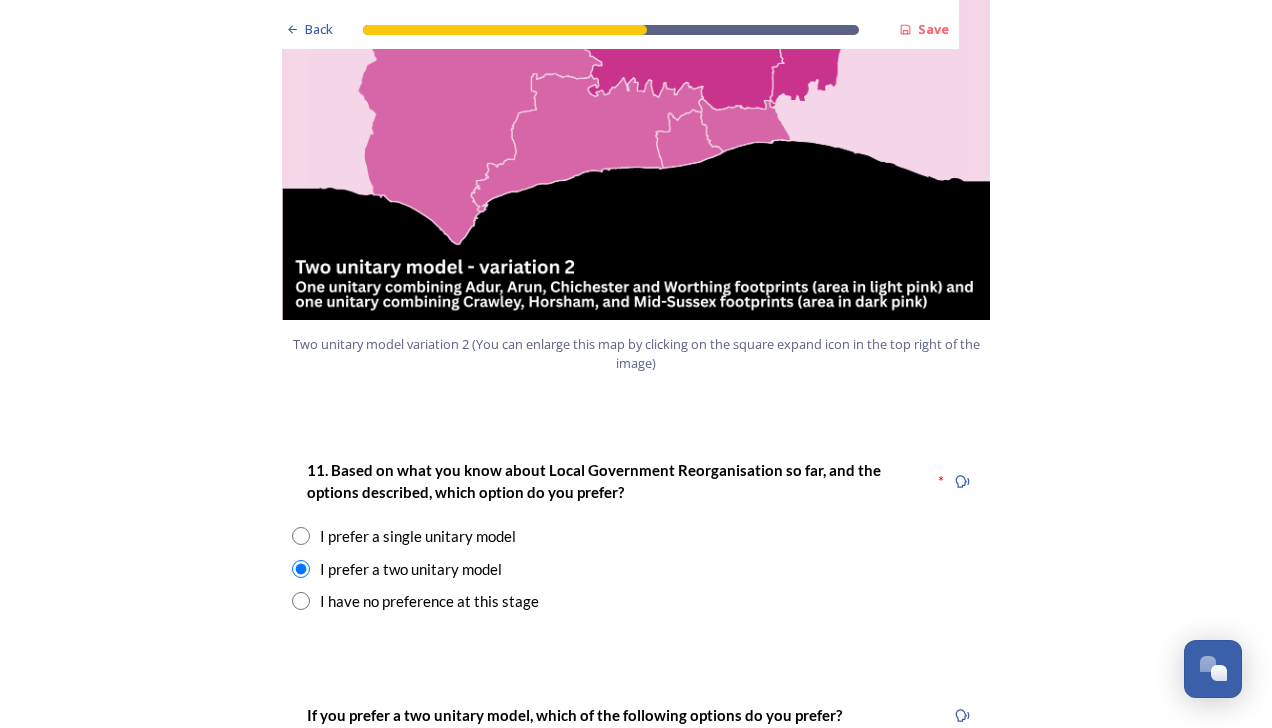 click on "Back Save Prioritising future services As explained on our  Shaping West Sussex hub , Local Government Reorganisation for West Sussex means that the county, district and borough councils will be replaced with one, or more than one, single-tier council (referred to as a unitary council) to deliver all your services.  Options currently being explored within West Sussex are detailed on our  hub , but map visuals can be found below. A single county unitary , bringing the County Council and all seven District and Borough Councils services together to form a new unitary council for West Sussex. Single unitary model (You can enlarge this map by clicking on the square expand icon in the top right of the image) Two unitary option, variation 1  -   one unitary combining Arun, Chichester and Worthing footprints and one unitary combining Adur, Crawley, Horsham, and Mid-Sussex footprints. Two unitary model variation 1 (You can enlarge this map by clicking on the square expand icon in the top right of the image) * Other 5" at bounding box center (636, 1162) 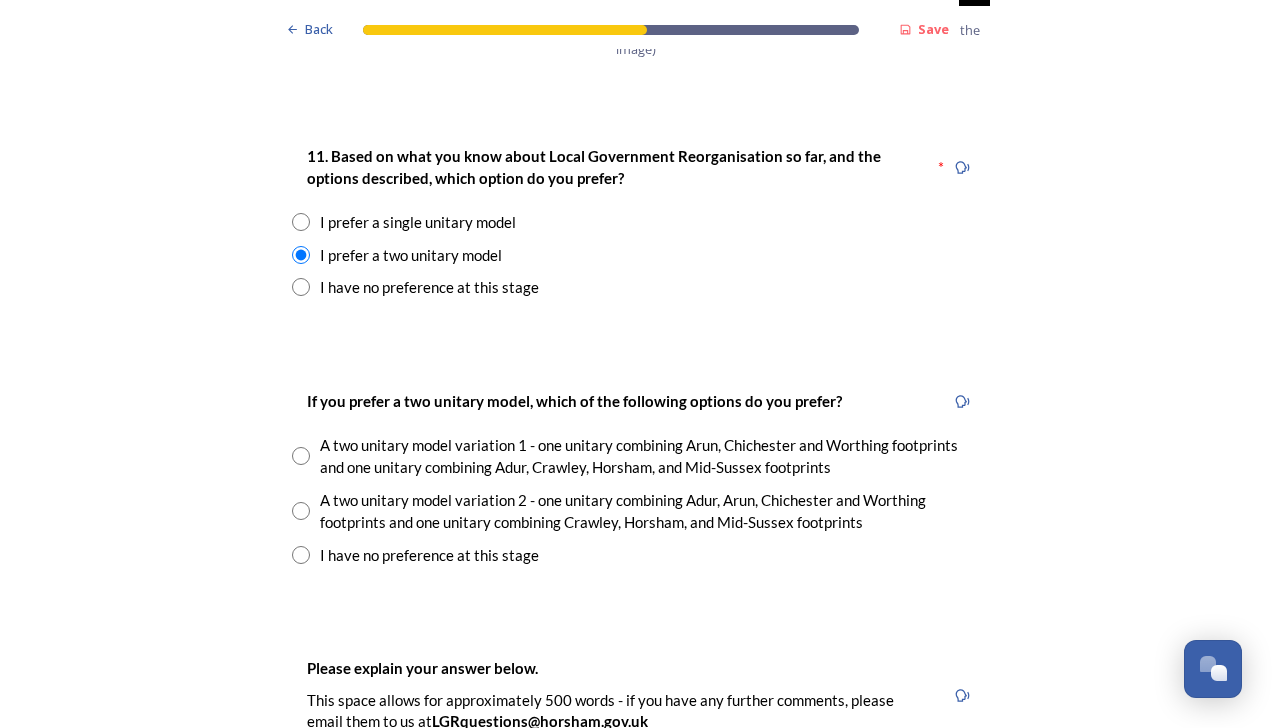 scroll, scrollTop: 2680, scrollLeft: 0, axis: vertical 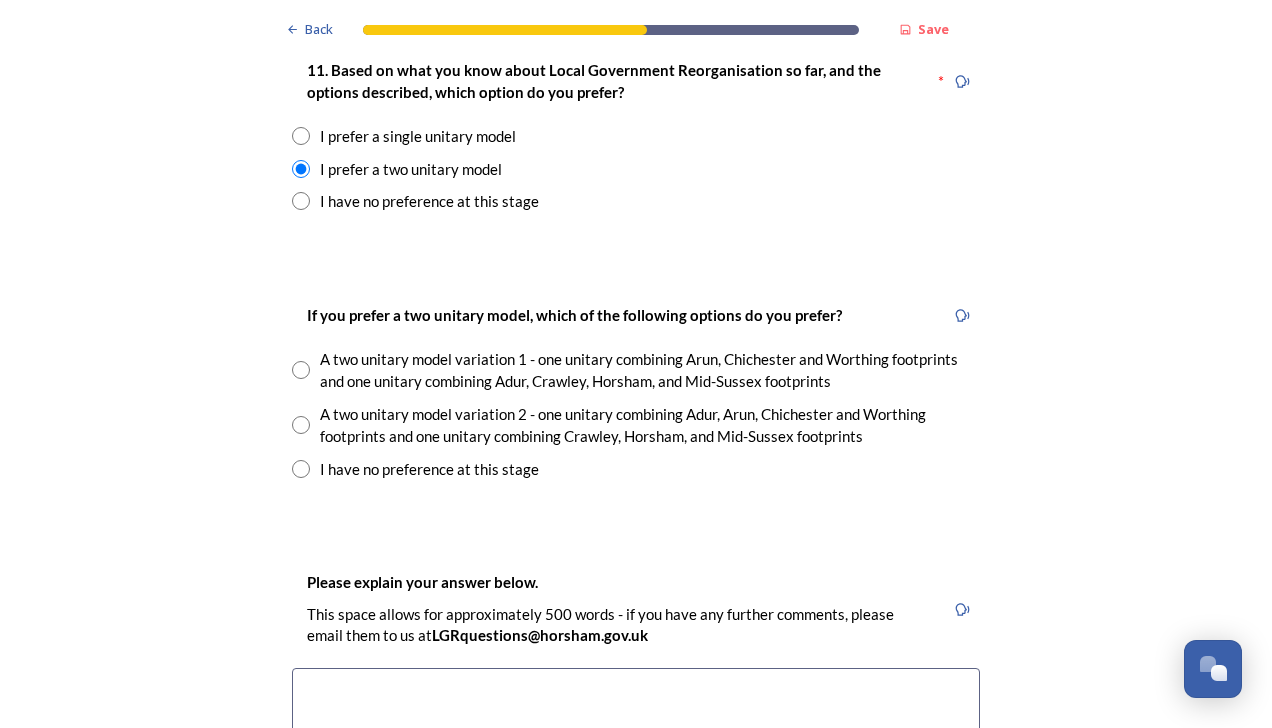 click at bounding box center [301, 425] 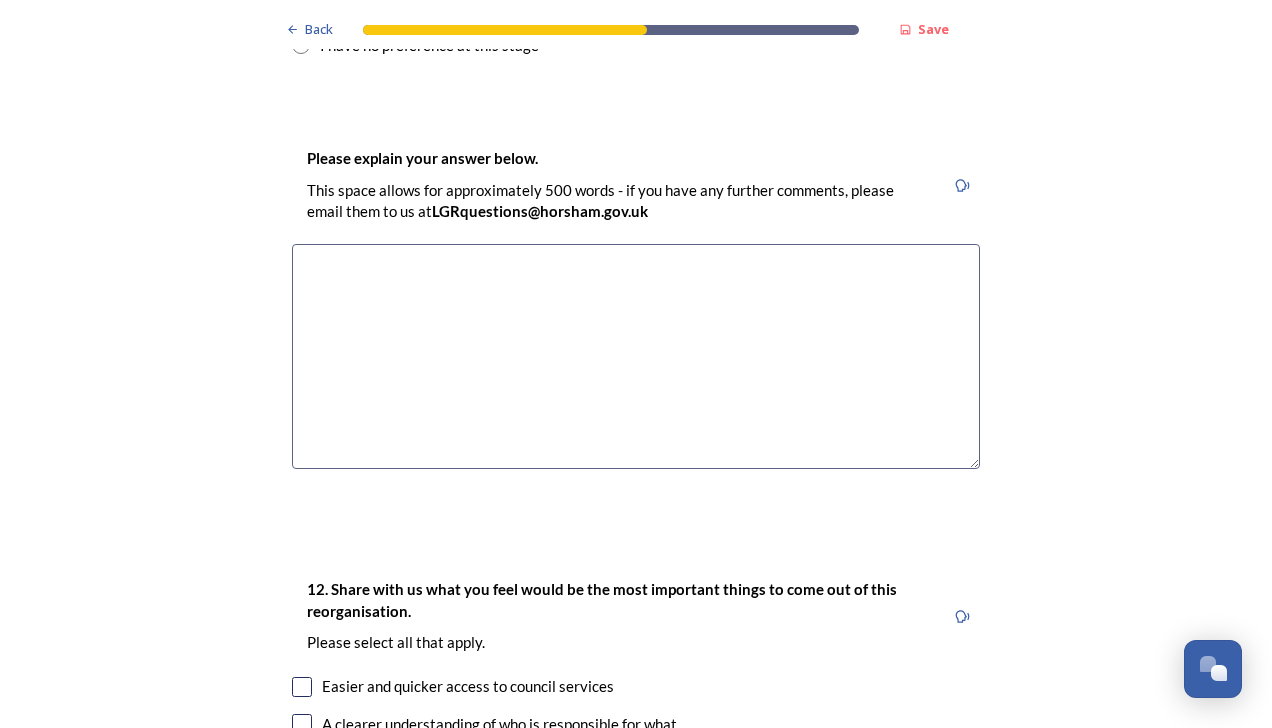 scroll, scrollTop: 3097, scrollLeft: 0, axis: vertical 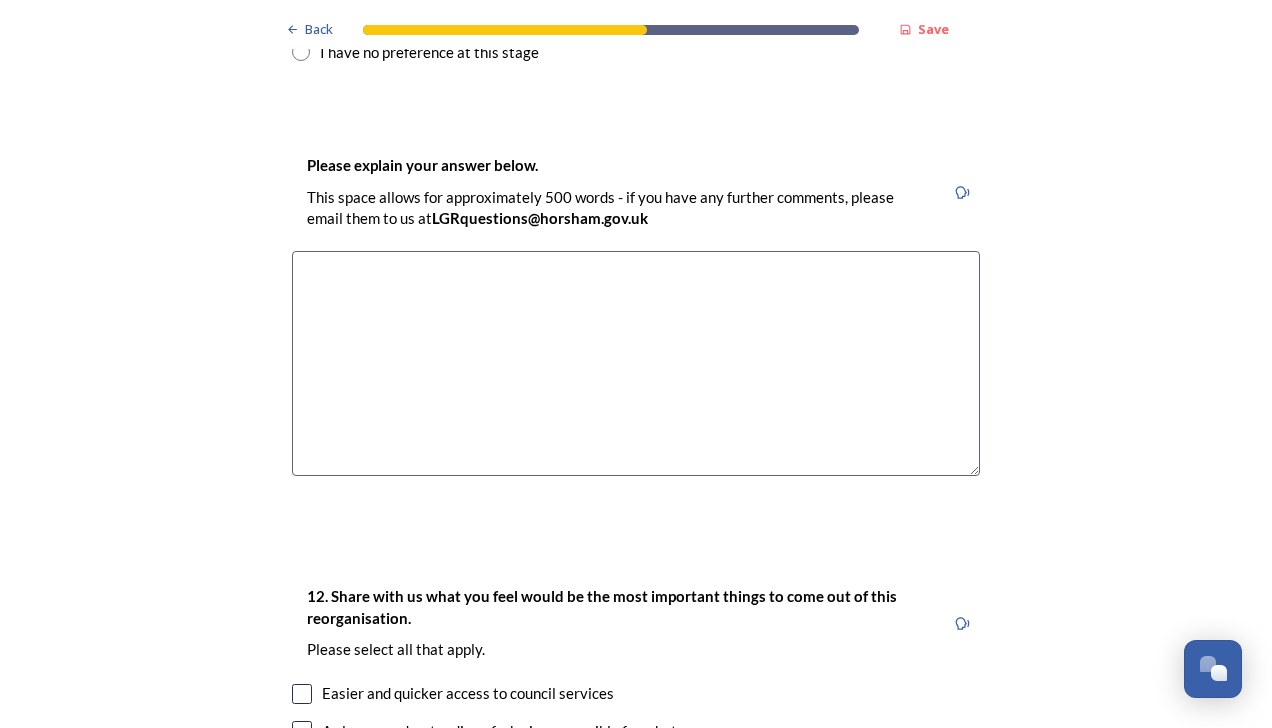 click at bounding box center [636, 363] 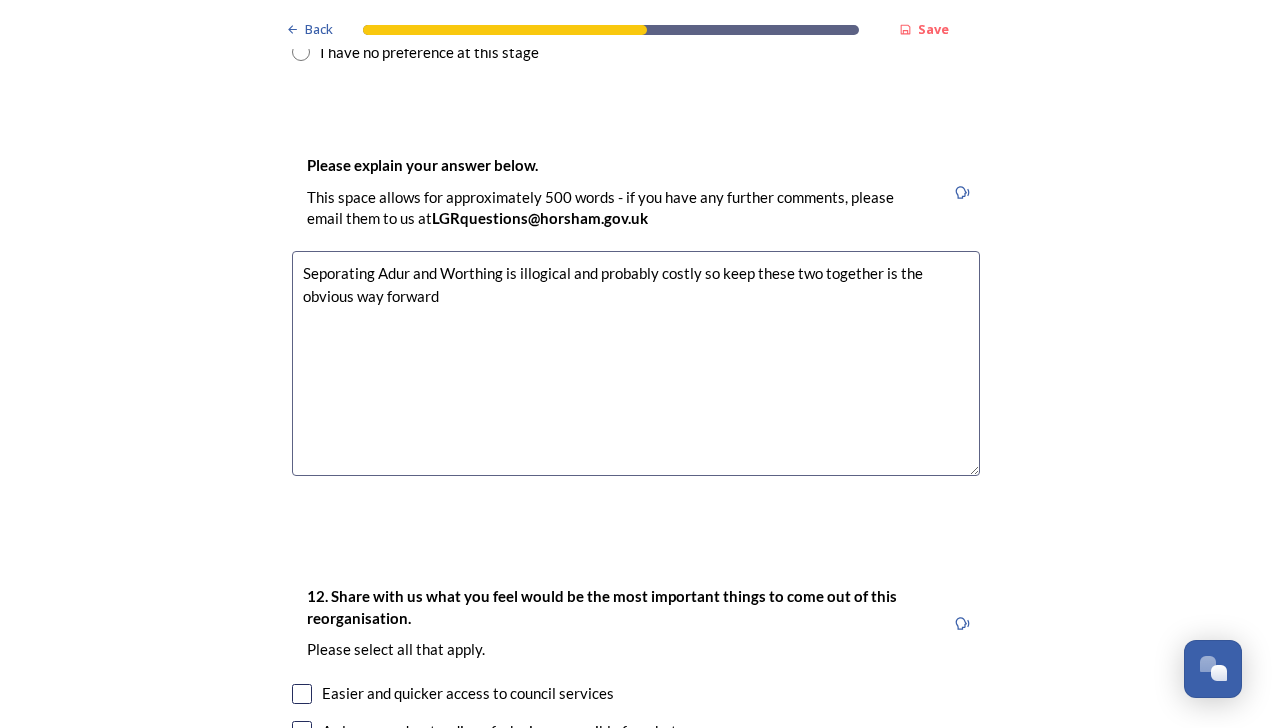 click on "Seporating Adur and Worthing is illogical and probably costly so keep these two together is the obvious way forward" at bounding box center [636, 363] 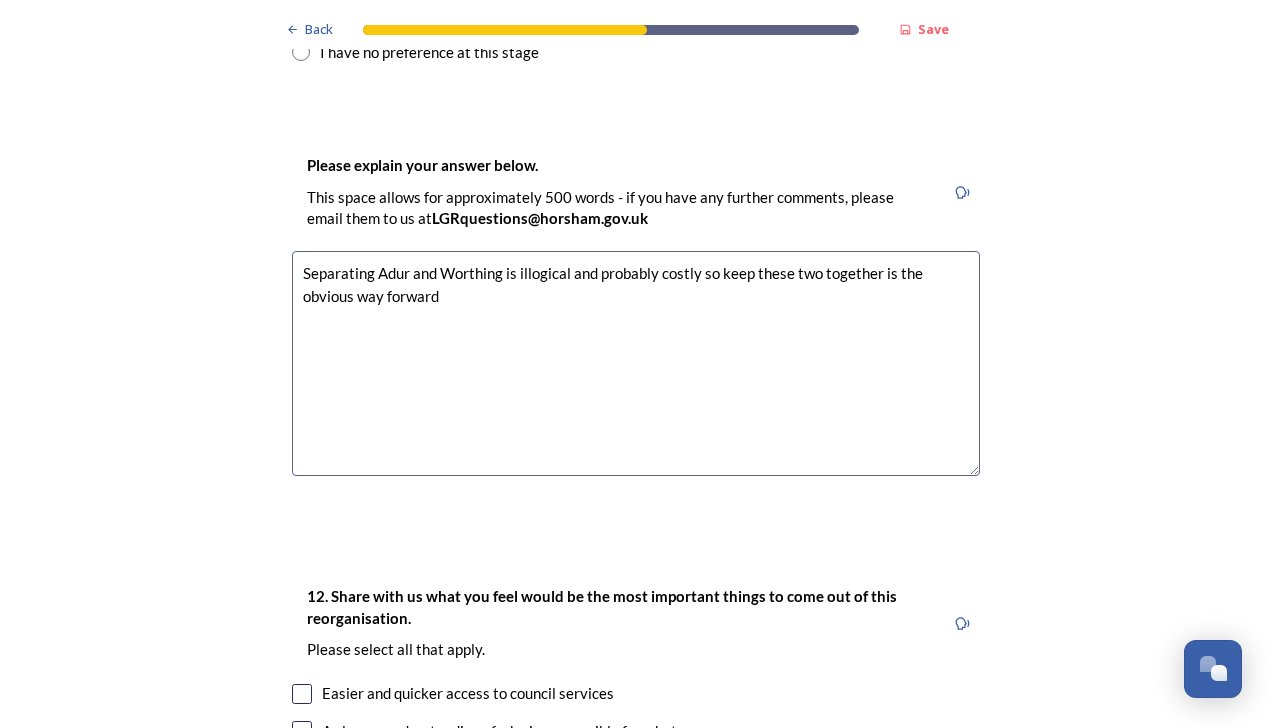 click on "Separating Adur and Worthing is illogical and probably costly so keep these two together is the obvious way forward" at bounding box center [636, 363] 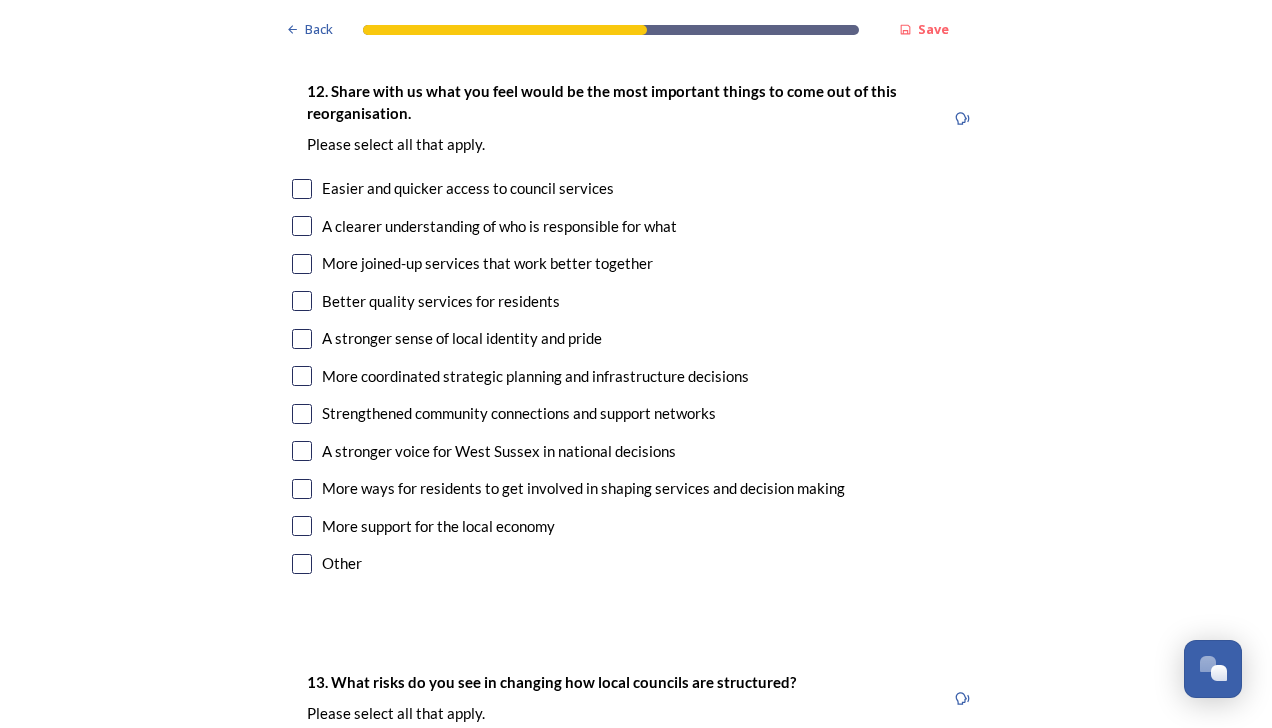 scroll, scrollTop: 3596, scrollLeft: 0, axis: vertical 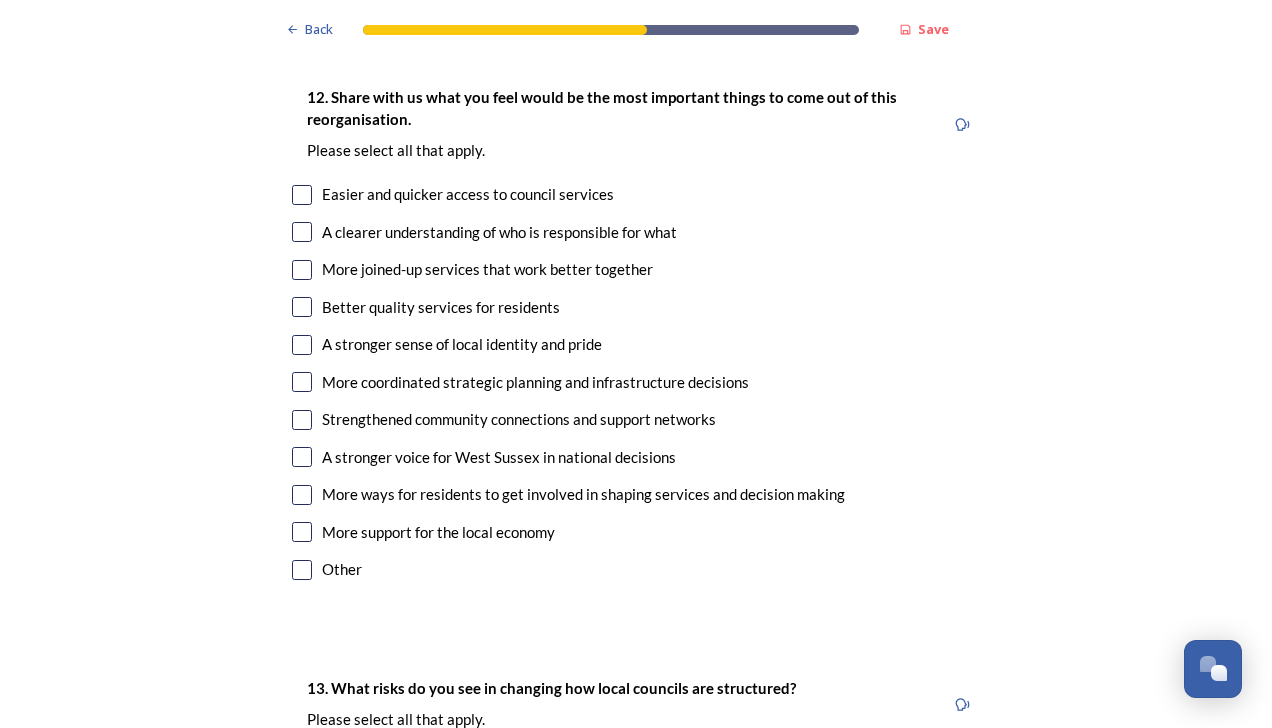type on "Separating Adur and Worthing is illogical and probably costly so keep these two together is the obvious way forward" 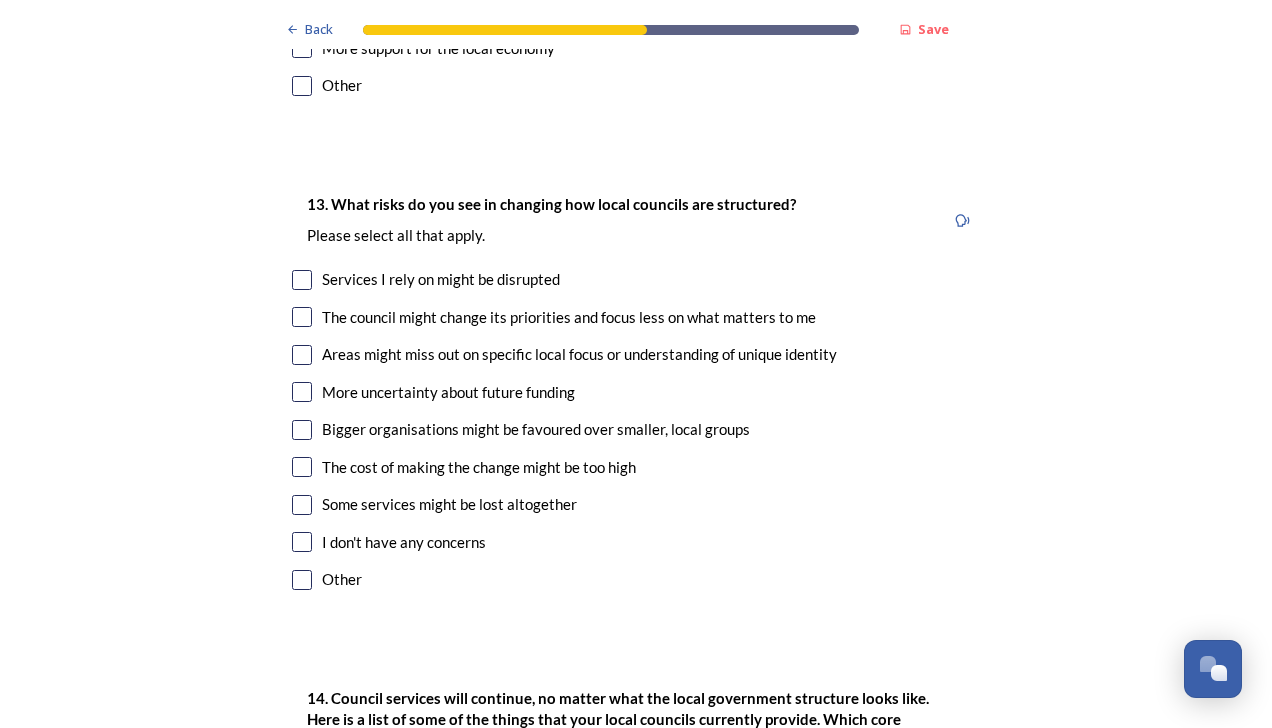 scroll, scrollTop: 4087, scrollLeft: 0, axis: vertical 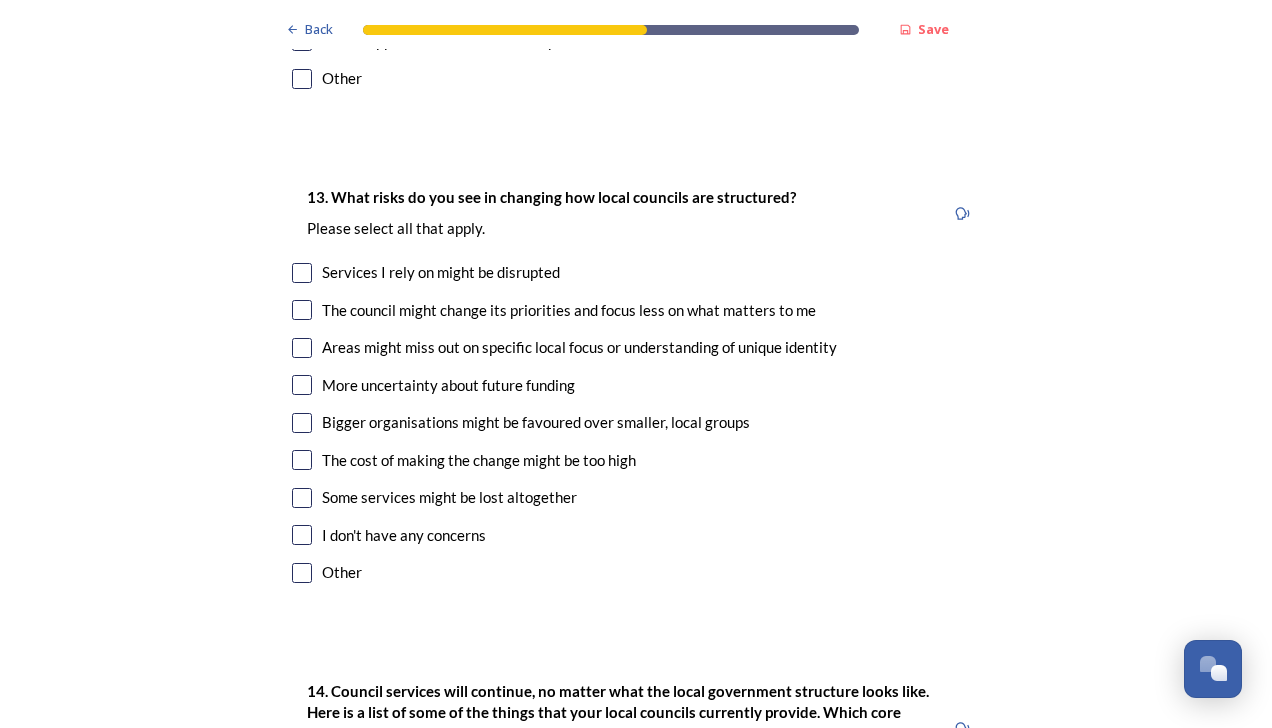 click at bounding box center (302, 273) 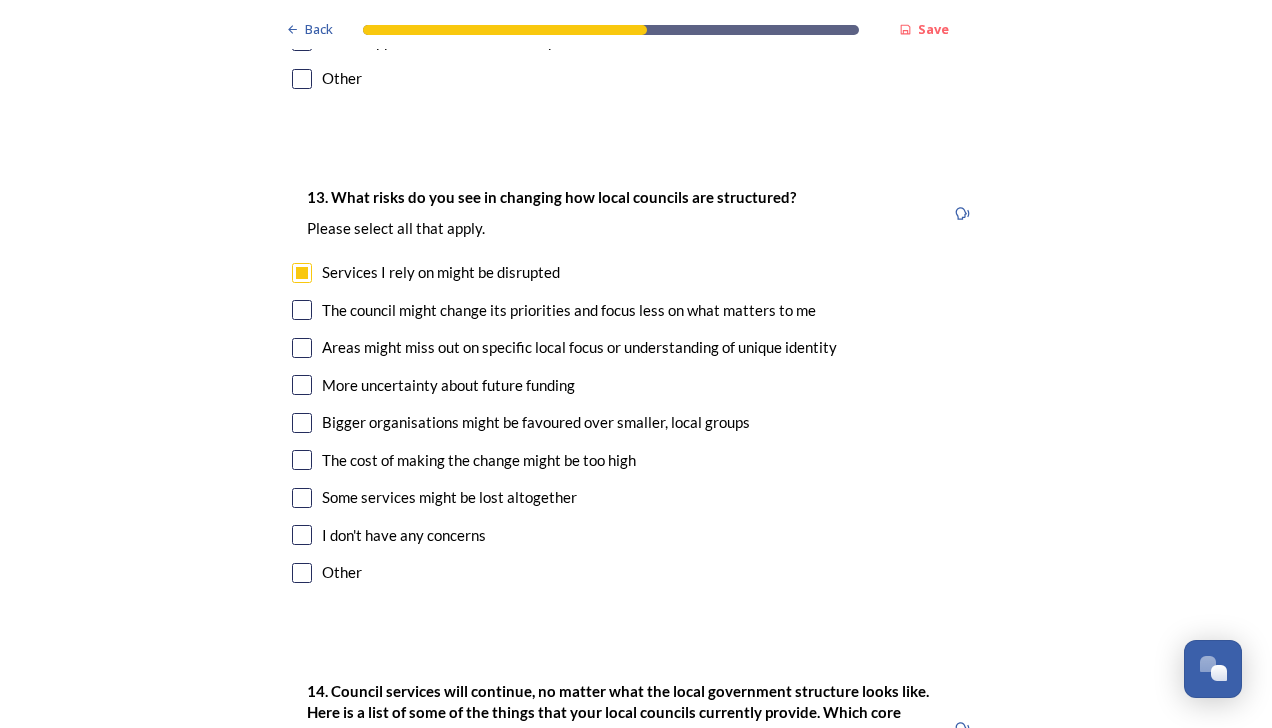 click at bounding box center (302, 310) 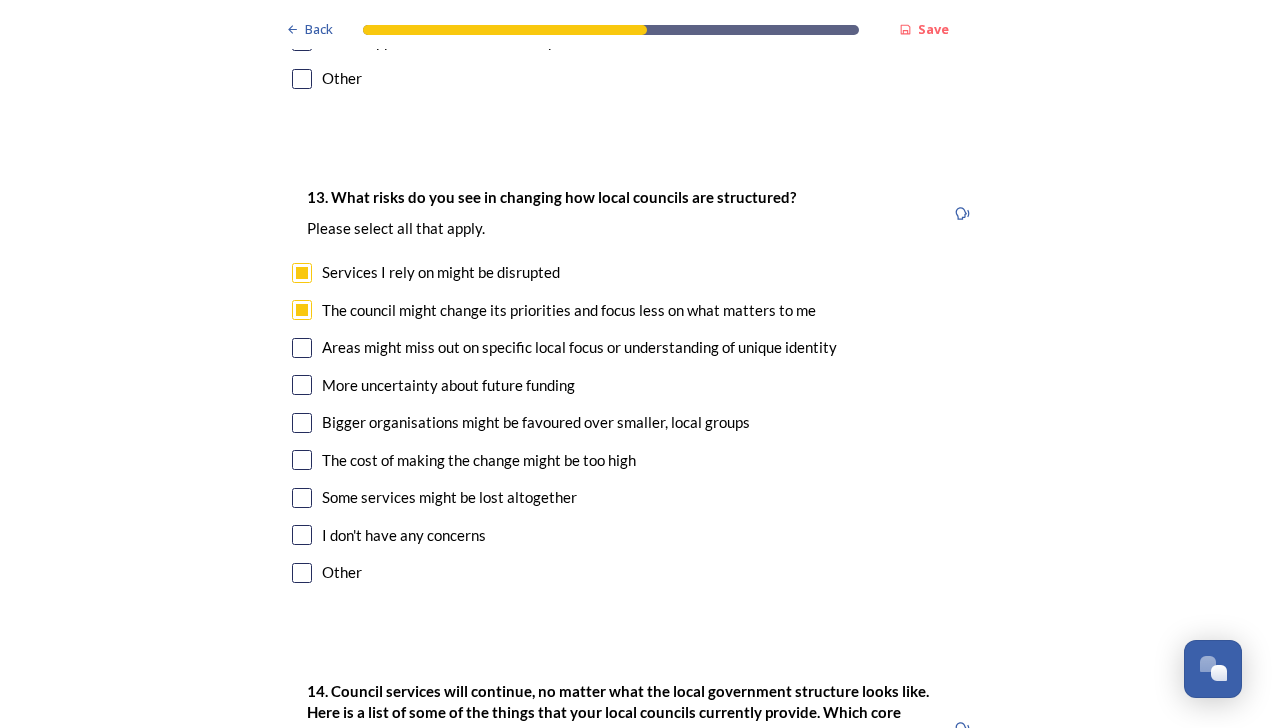 click at bounding box center [302, 348] 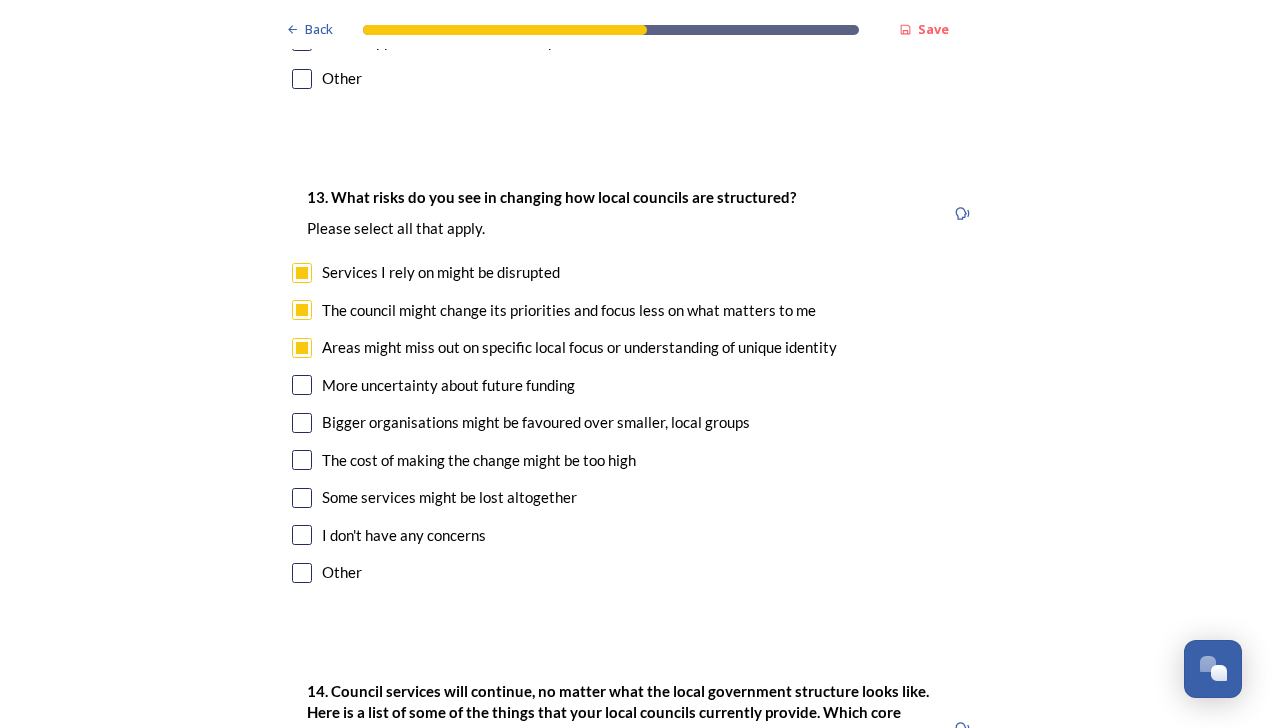 click at bounding box center [302, 385] 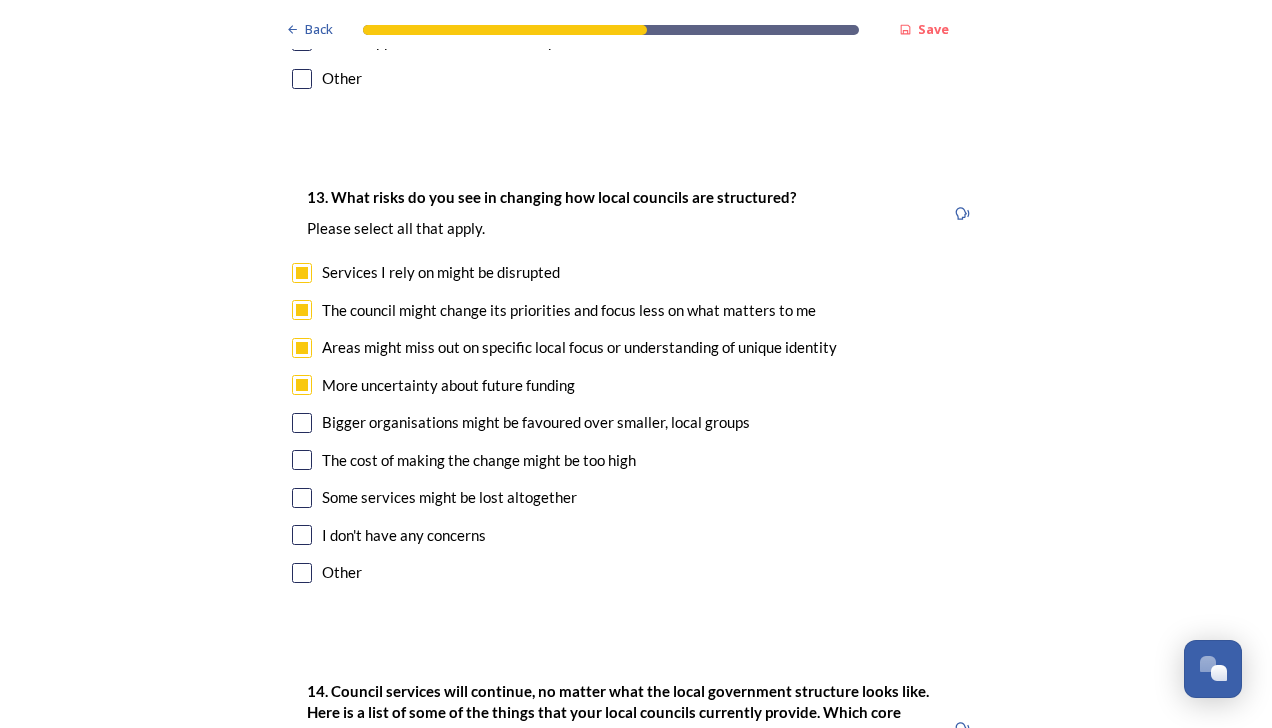 click at bounding box center [302, 423] 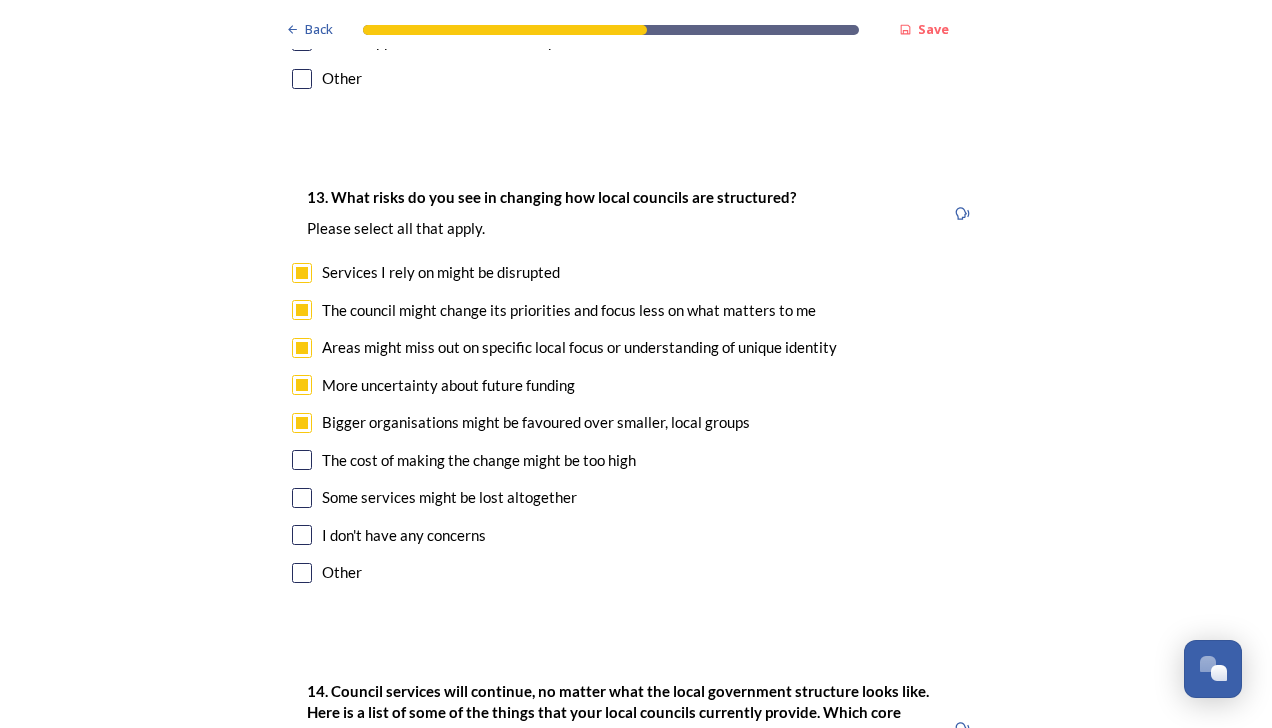 click at bounding box center [302, 460] 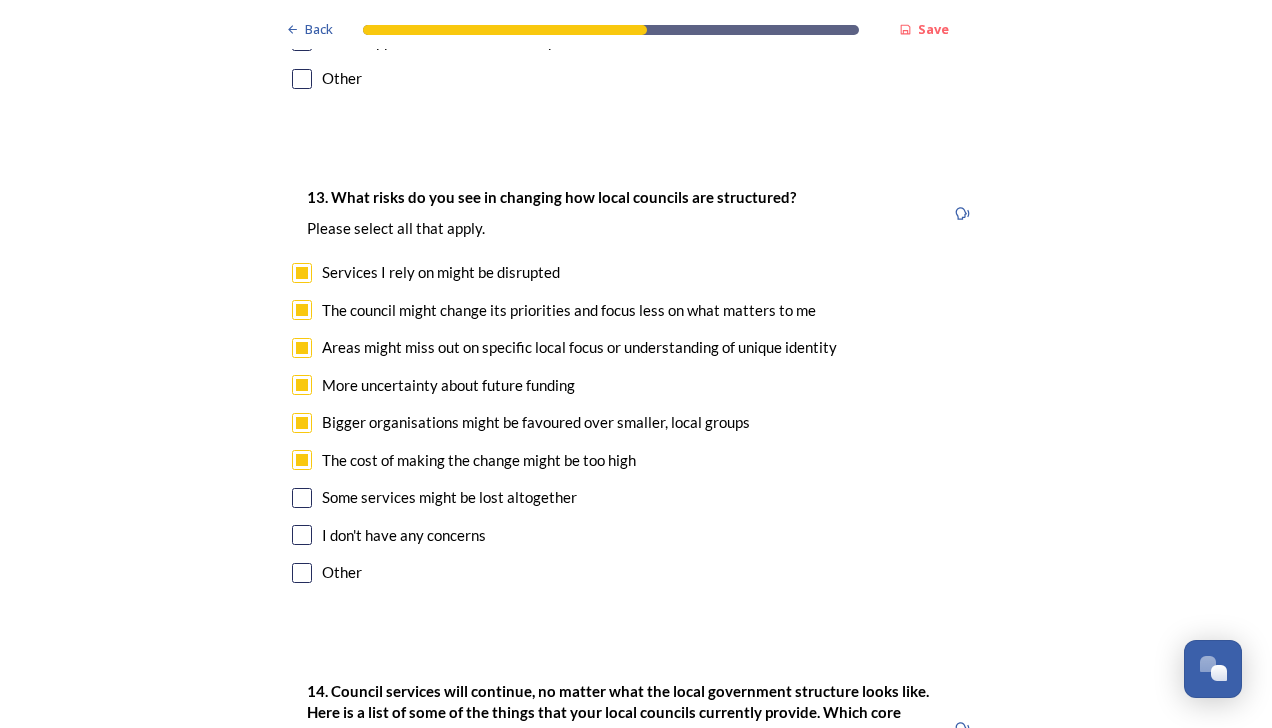 click at bounding box center [302, 498] 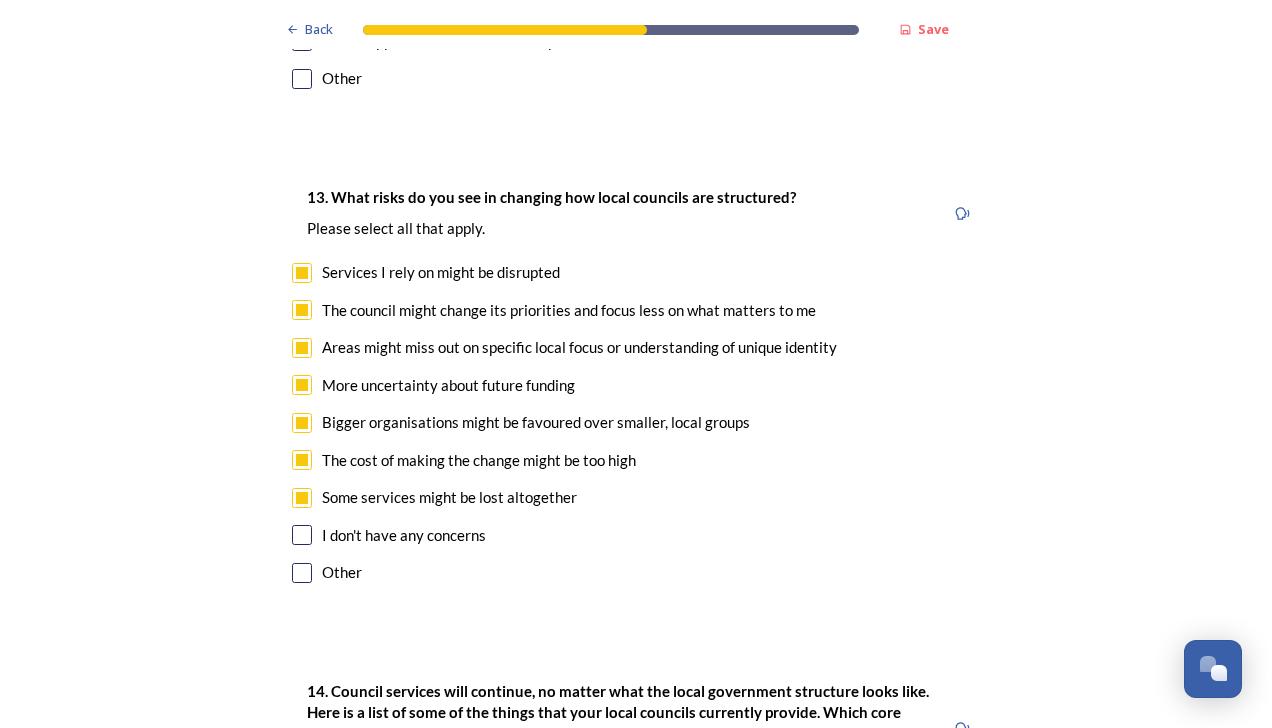 click at bounding box center (302, 573) 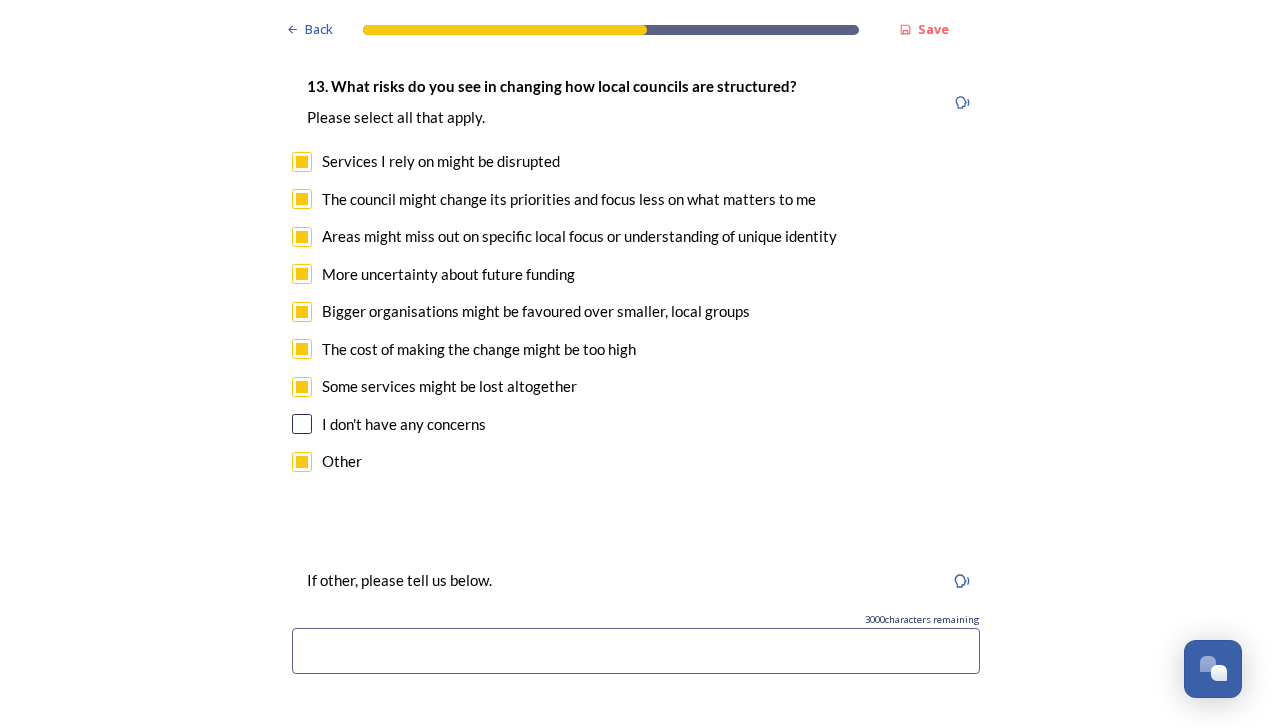 scroll, scrollTop: 4212, scrollLeft: 0, axis: vertical 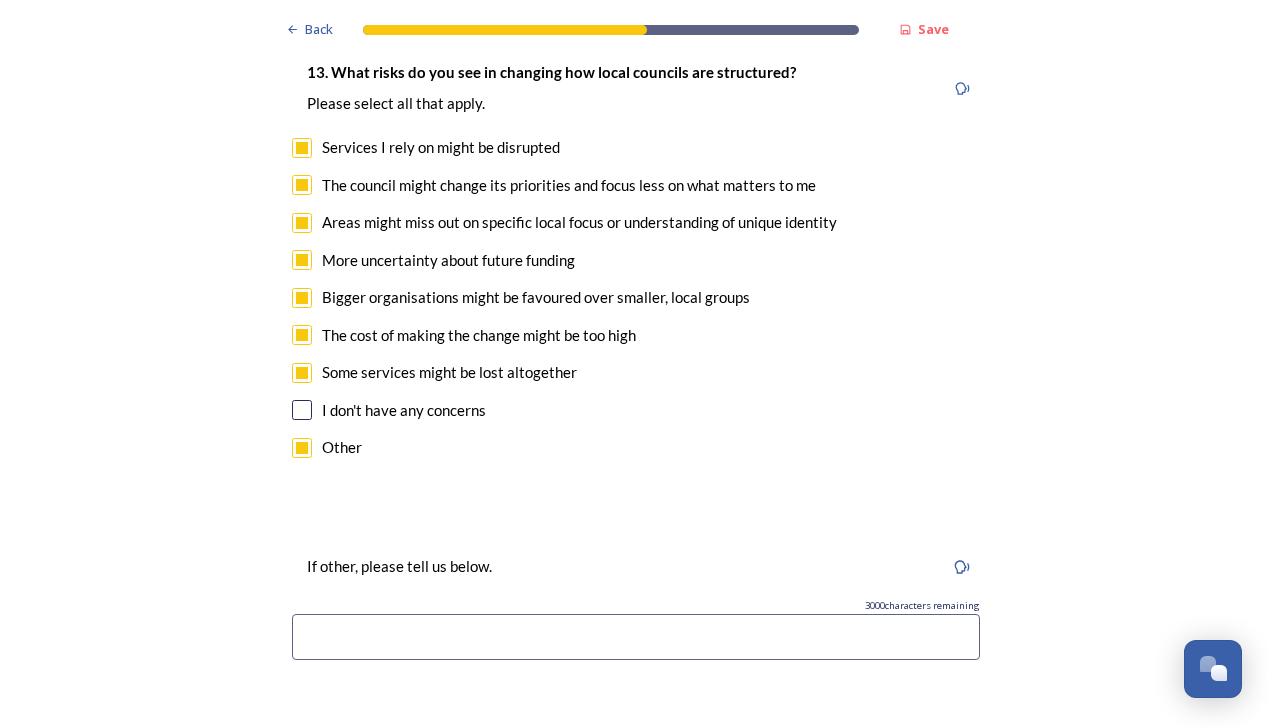 click at bounding box center (636, 637) 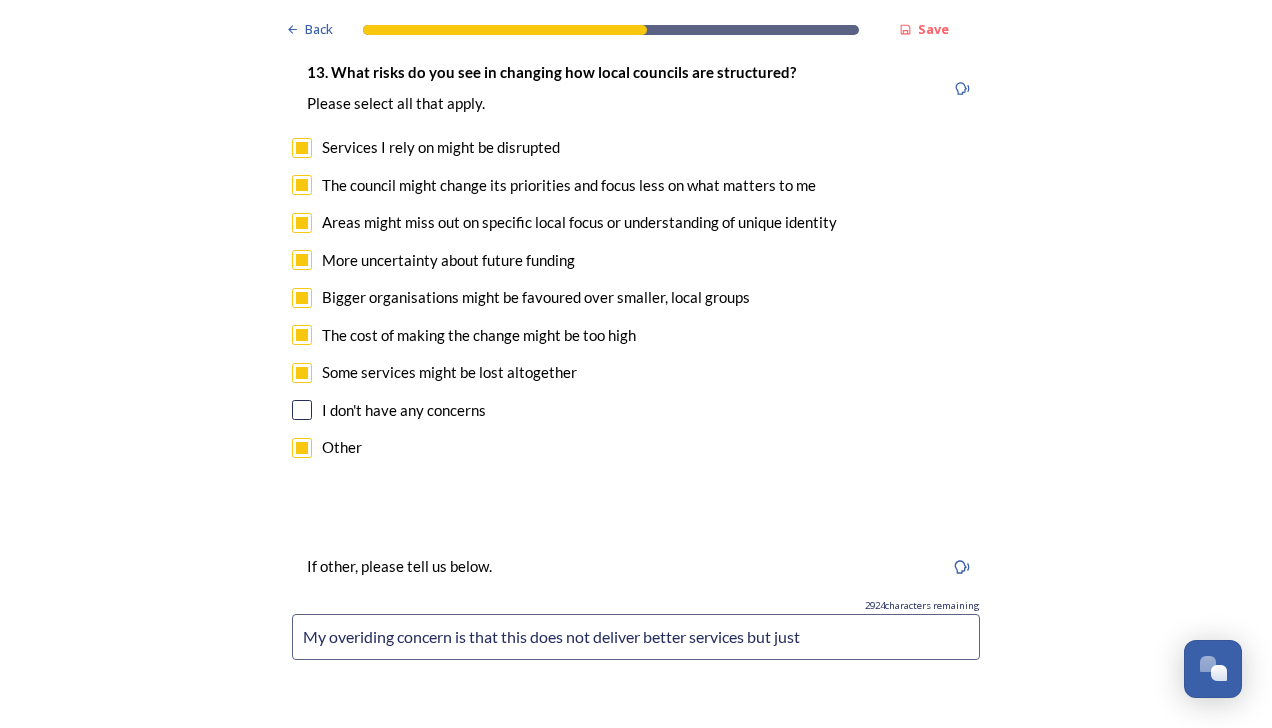 click on "My overiding concern is that this does not deliver better services but just" at bounding box center [636, 637] 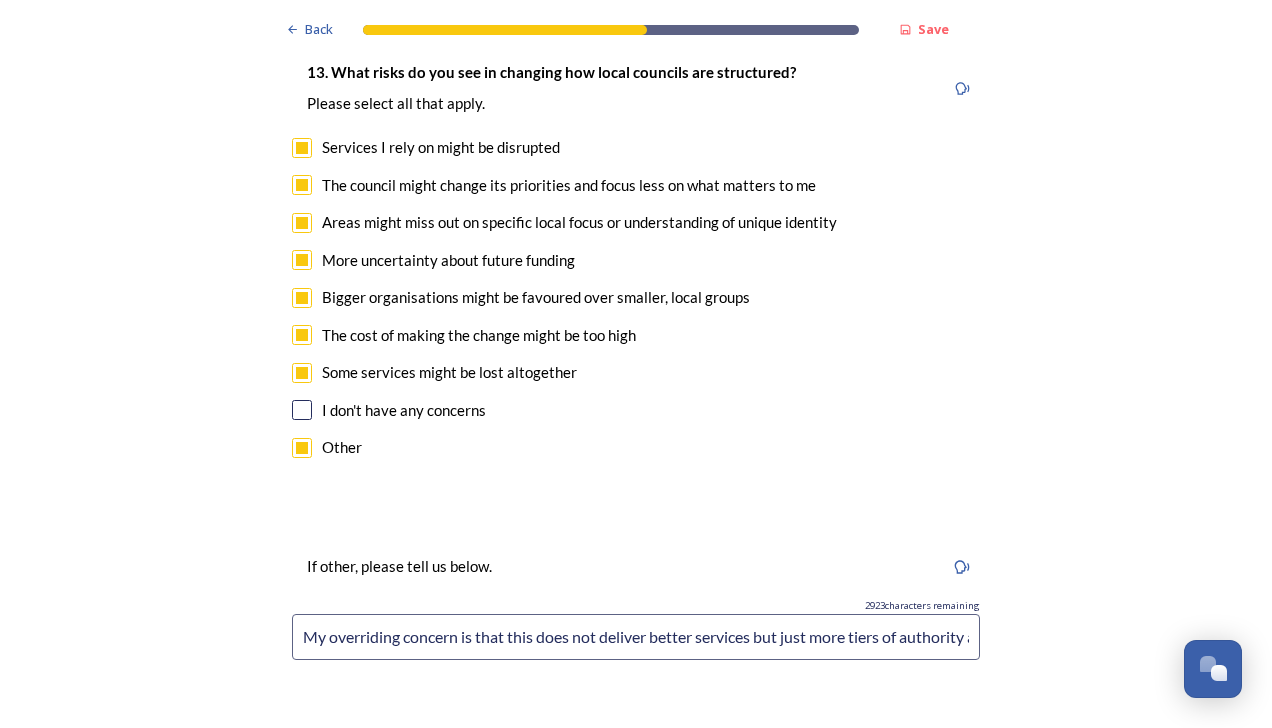 click on "My overriding concern is that this does not deliver better services but just more tiers of authority and greater costs to fund them. Generally I would be in favour of this if I felt it would deliver real change but5 this is just moving the chairs on the deck of the titanic -" at bounding box center [636, 637] 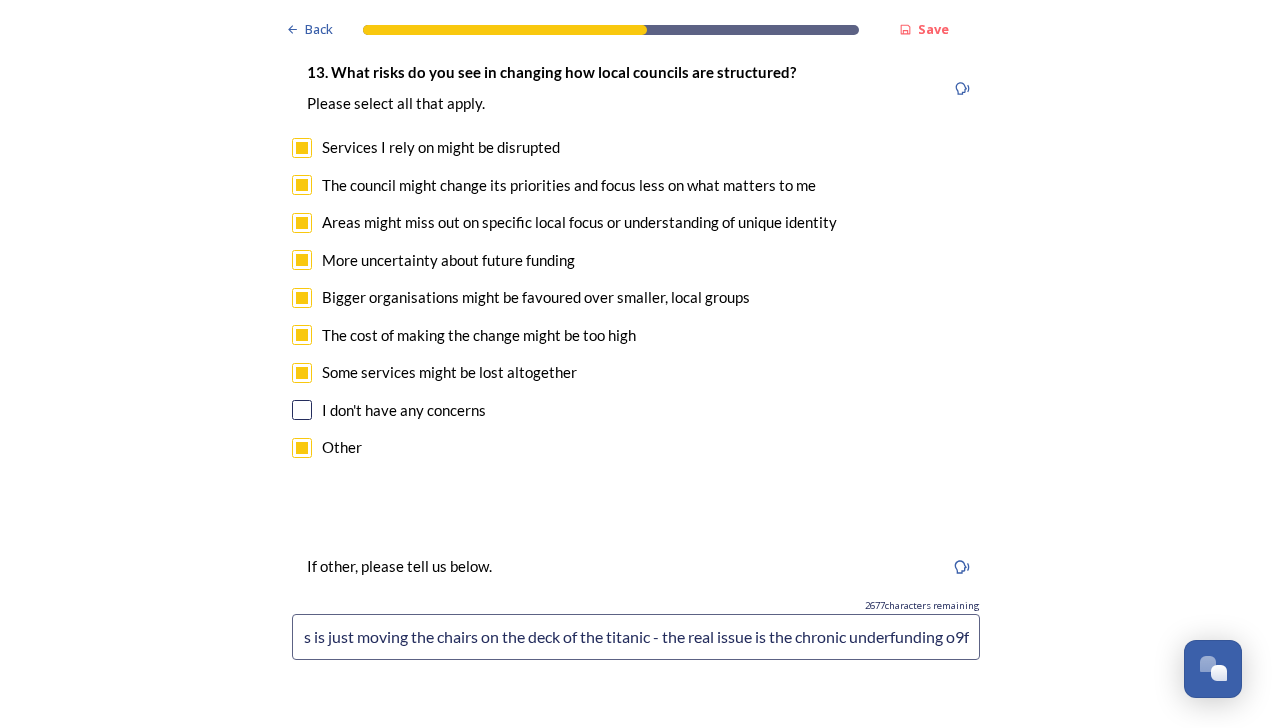 scroll, scrollTop: 0, scrollLeft: 1460, axis: horizontal 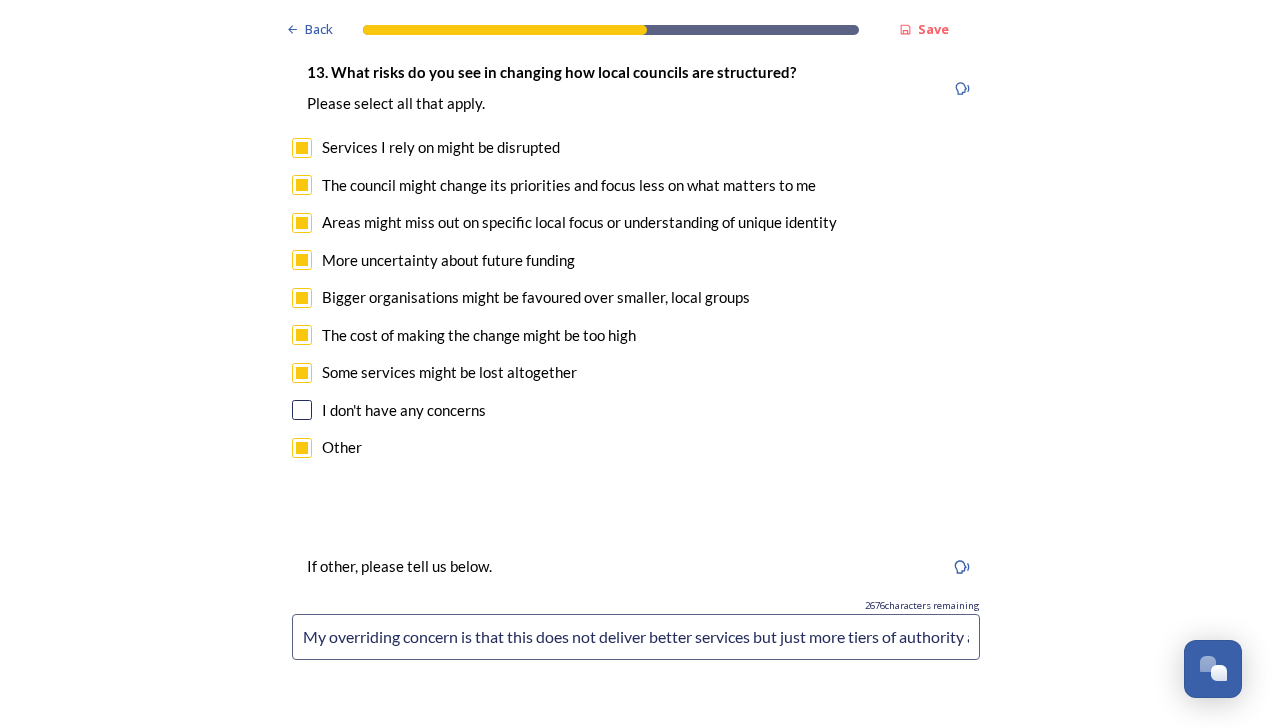click on "My overriding concern is that this does not deliver better services but just more tiers of authority and greater costs to fund them. Generally I would be in favour of this if I felt it would deliver real change but5 this is just moving the chairs on the deck of the titanic - the real issue is the chronic underfunding o9f" at bounding box center [636, 637] 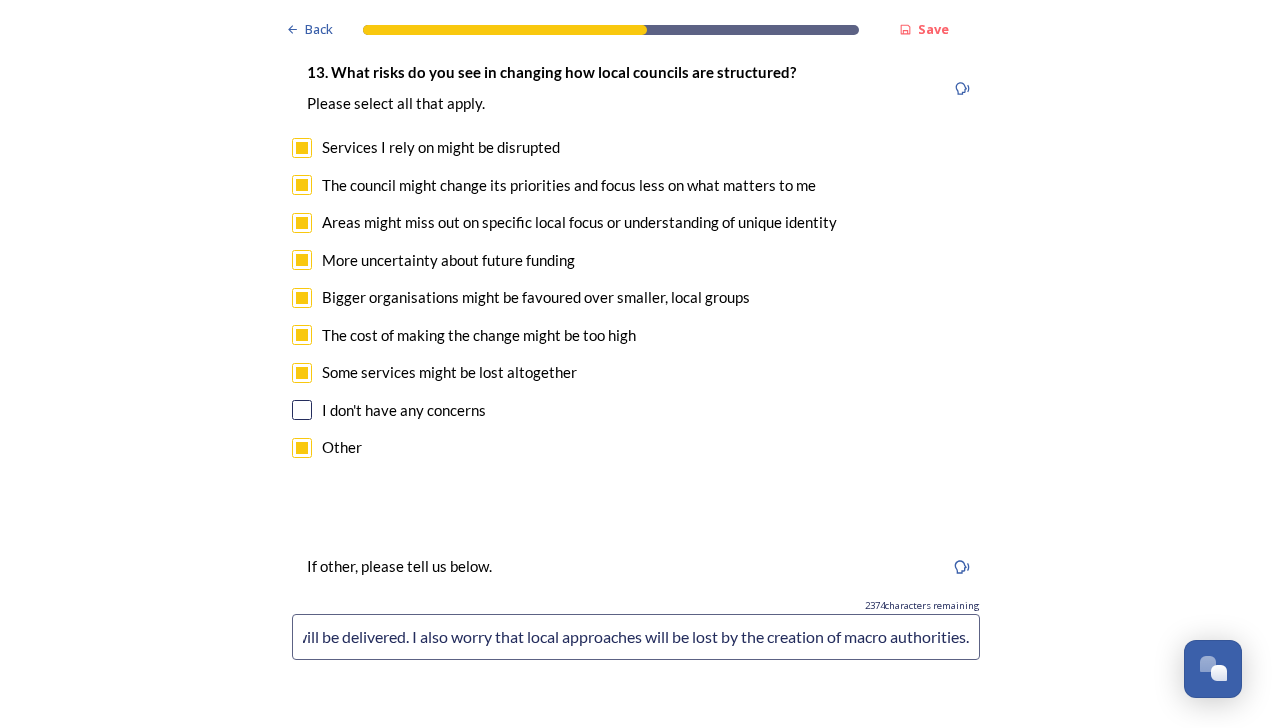 scroll, scrollTop: 0, scrollLeft: 3486, axis: horizontal 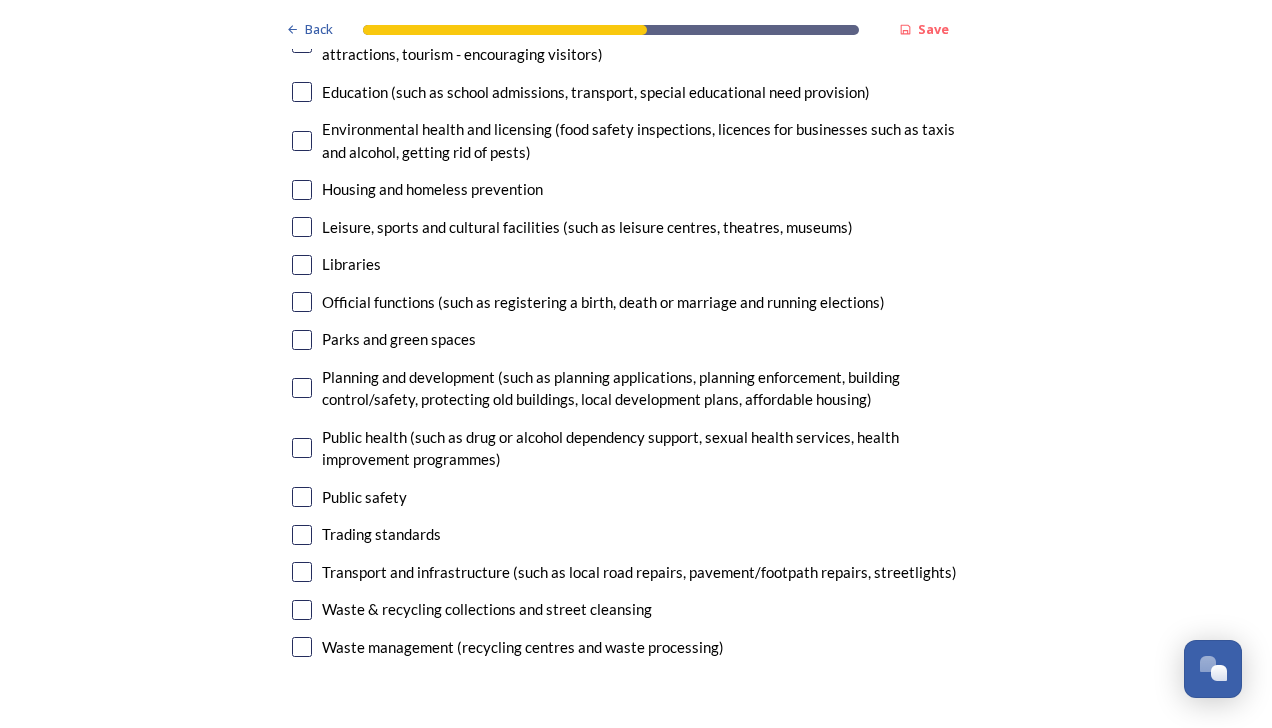 type on "My overriding concern is that this does not deliver better services but just more tiers of authority and greater costs to fund them. Generally I would be in favour of this if I felt it would deliver real change but this is just moving the chairs on the deck of the titanic - the real issue is the chronic underfunding of local authorities over the last [YEARS] years and I don't see that the government now will have extra funding for these services and I also don't think that the proposed savings through economies of scale will be delivered. I also worry that local approaches will be lost by the creation of macro authorities." 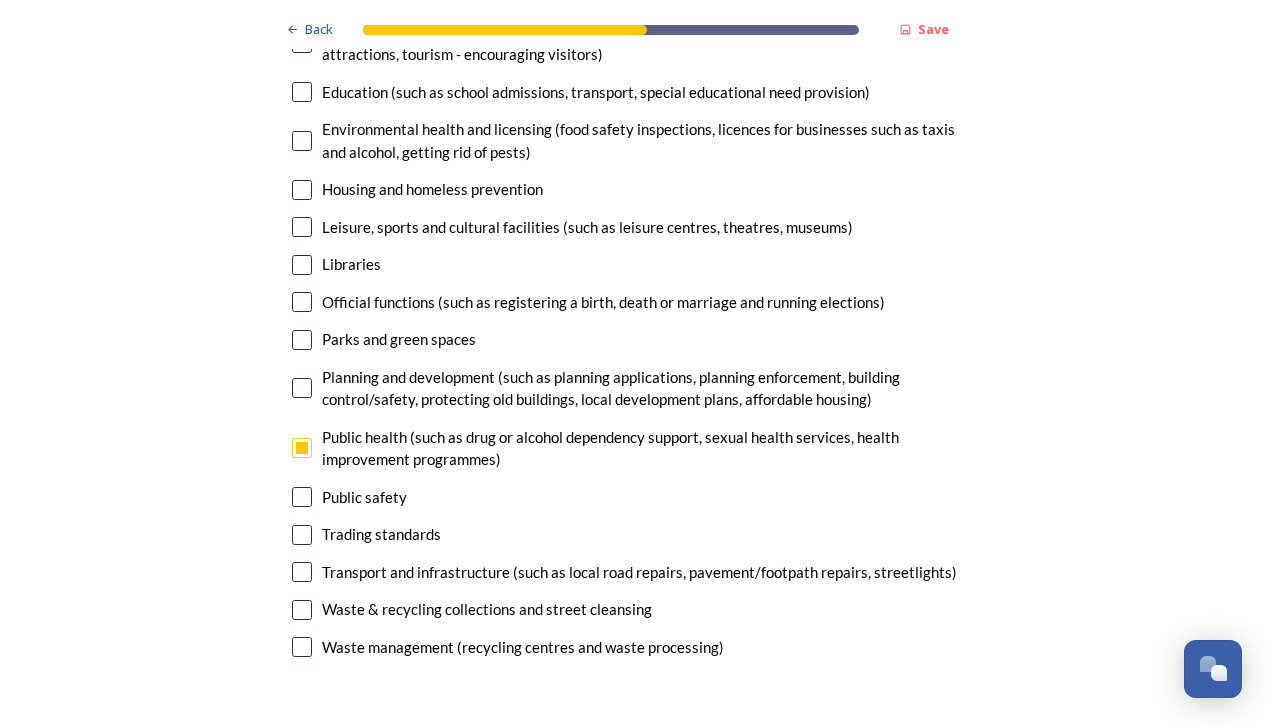 scroll, scrollTop: 0, scrollLeft: 0, axis: both 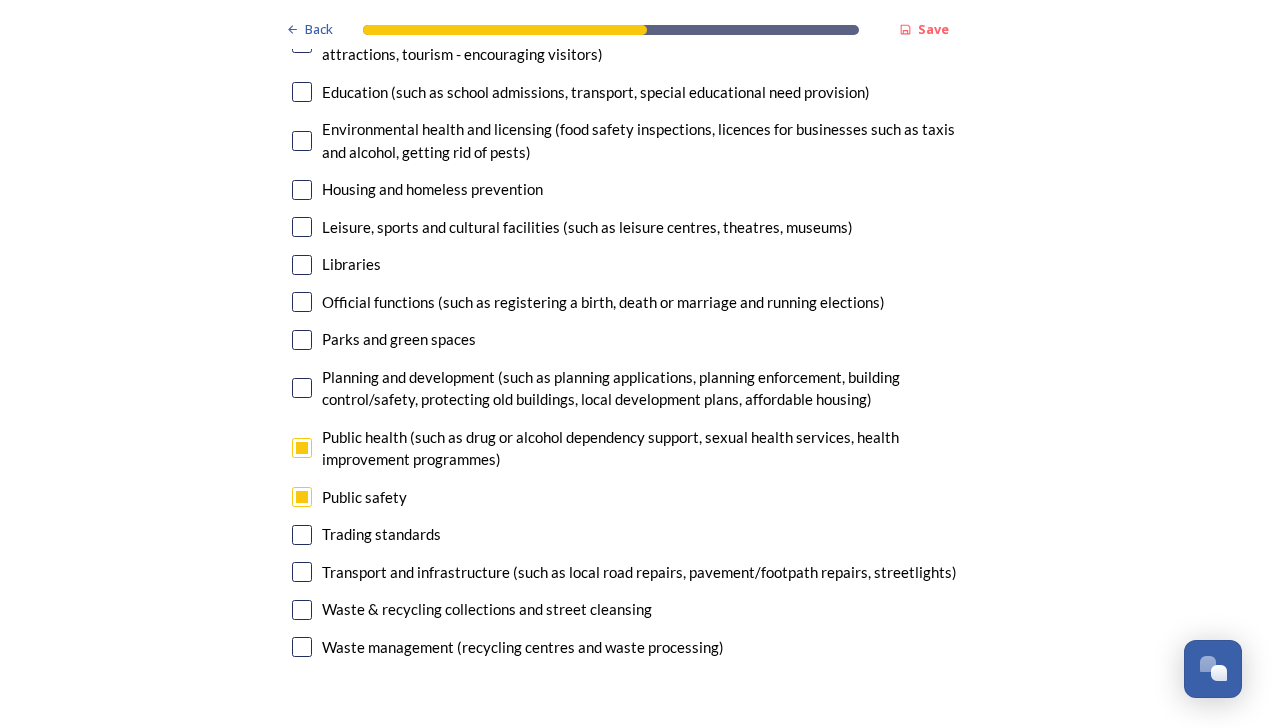 click at bounding box center (302, 388) 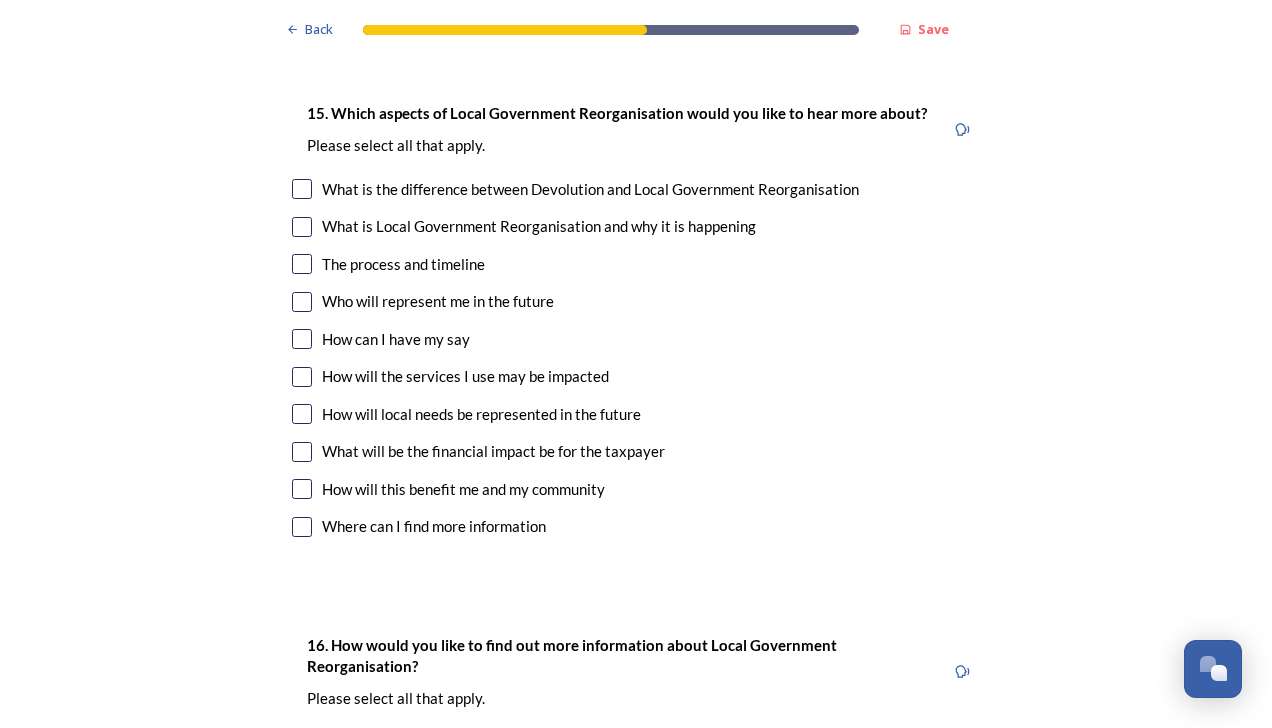 scroll, scrollTop: 5933, scrollLeft: 0, axis: vertical 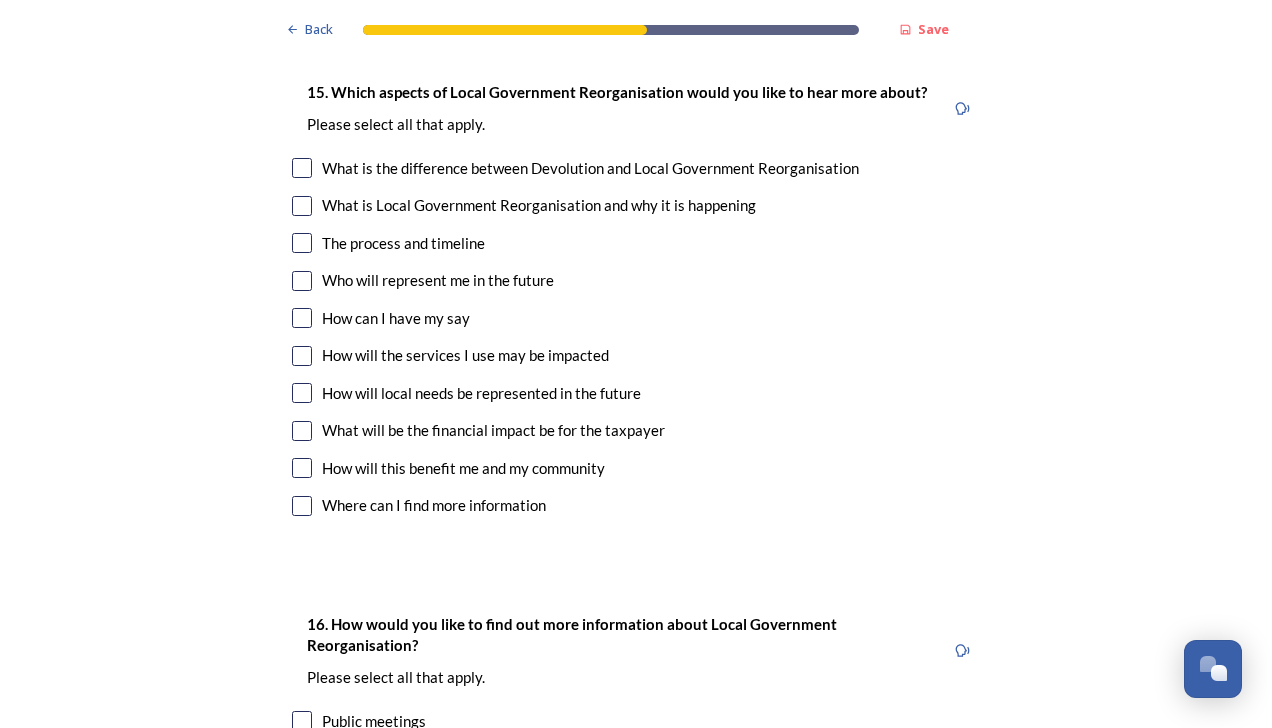 click at bounding box center (302, 431) 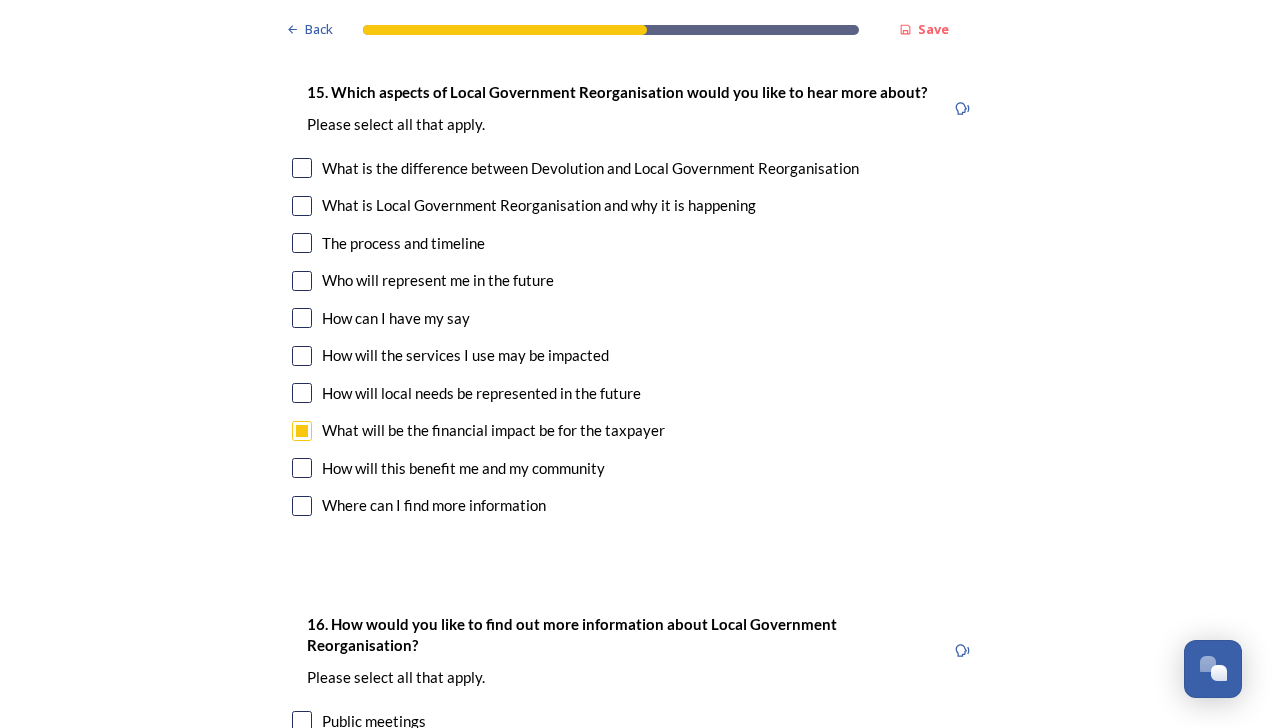 click at bounding box center [302, 431] 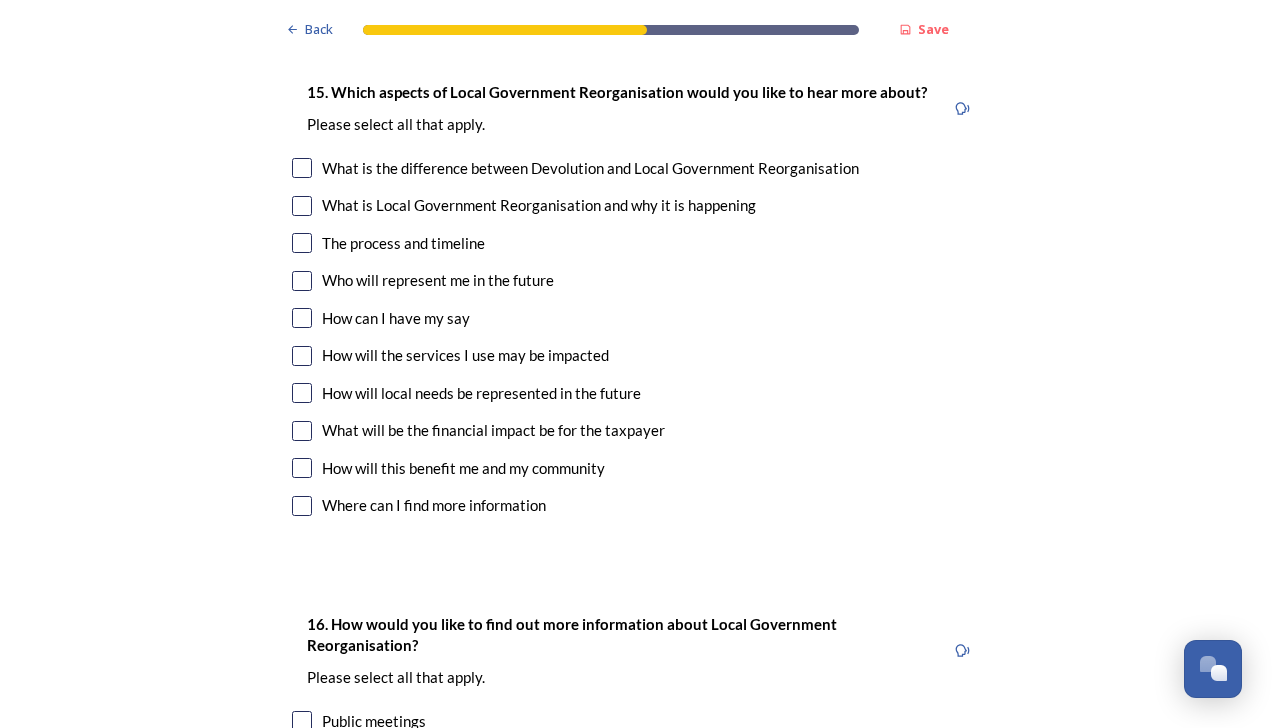 click at bounding box center [302, 393] 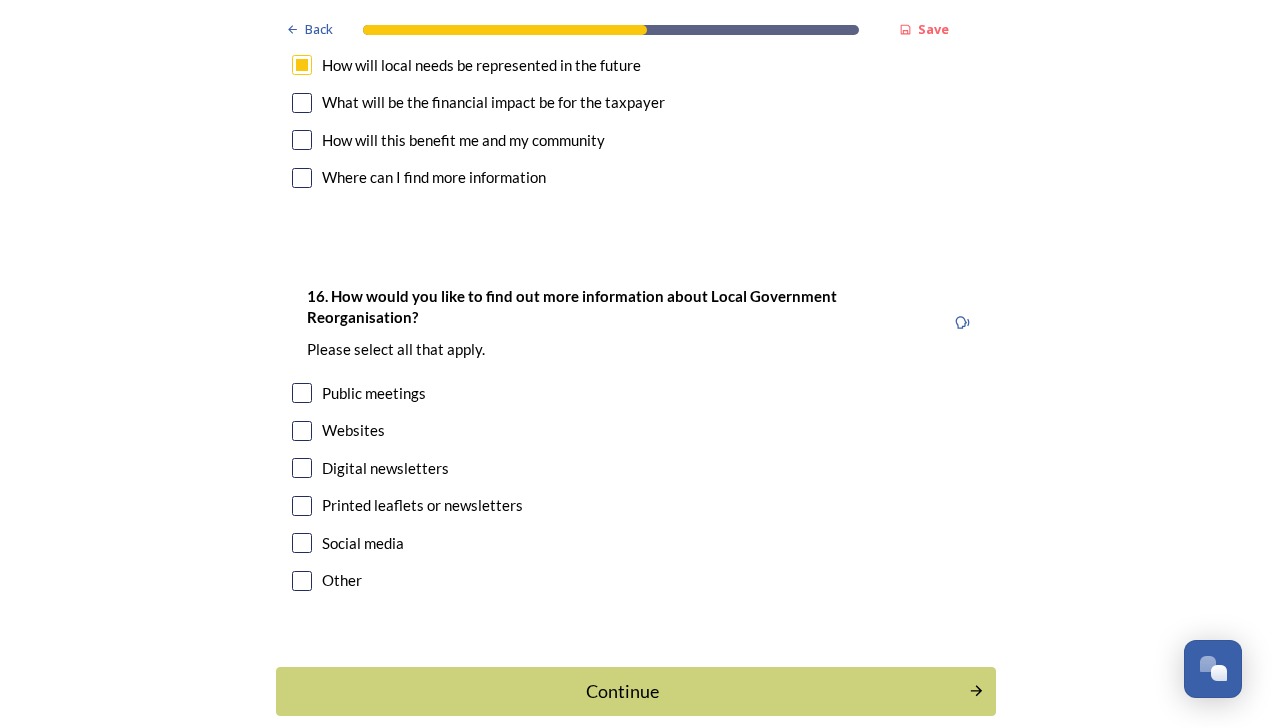 scroll, scrollTop: 6363, scrollLeft: 0, axis: vertical 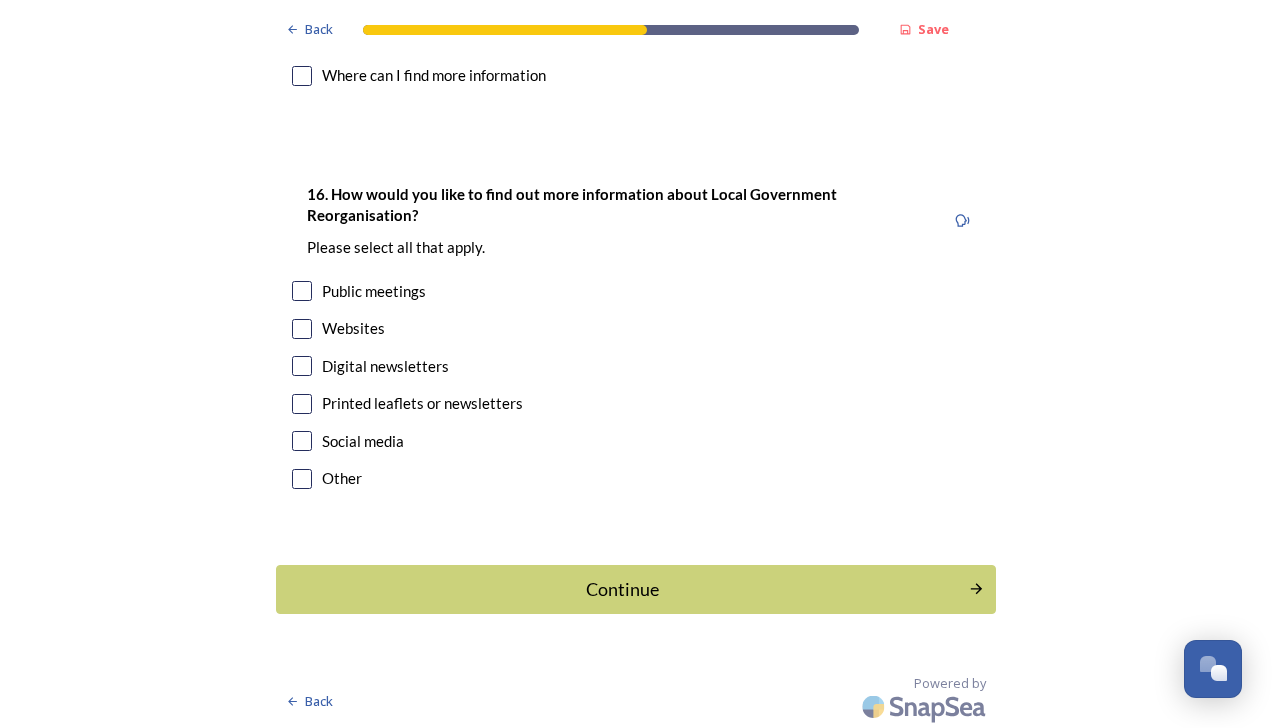 click at bounding box center (302, 291) 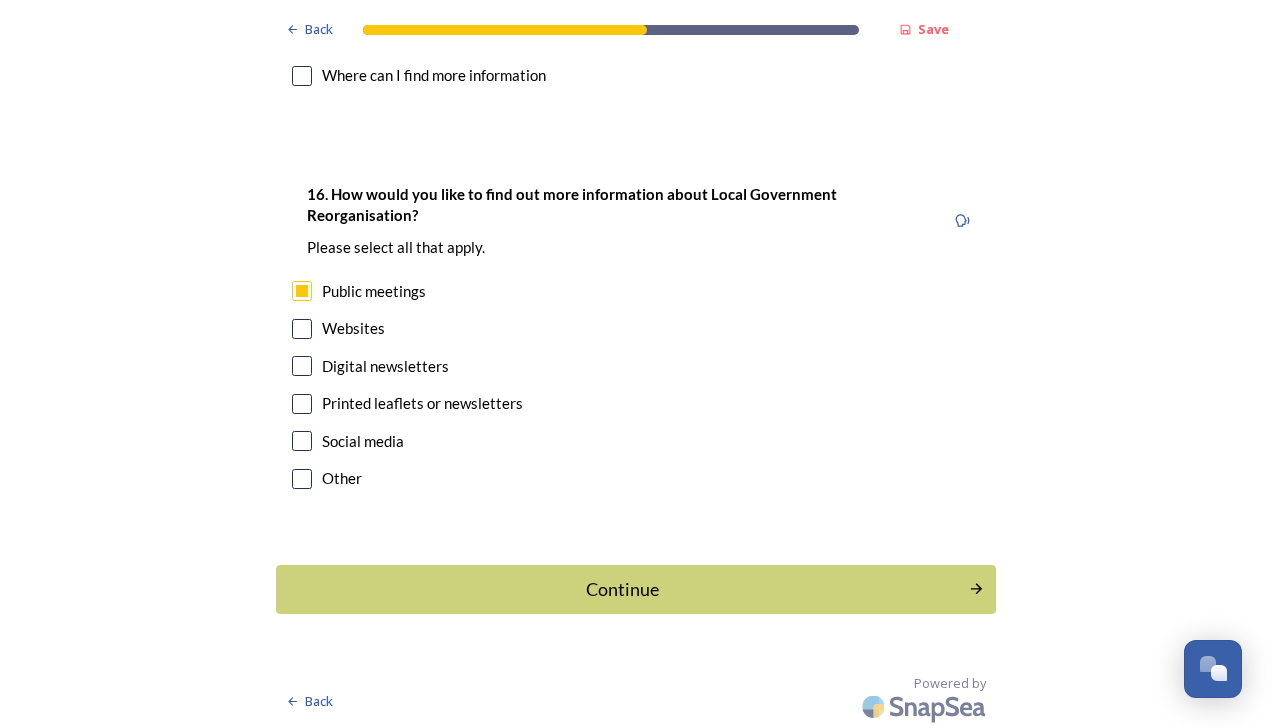 click at bounding box center [302, 291] 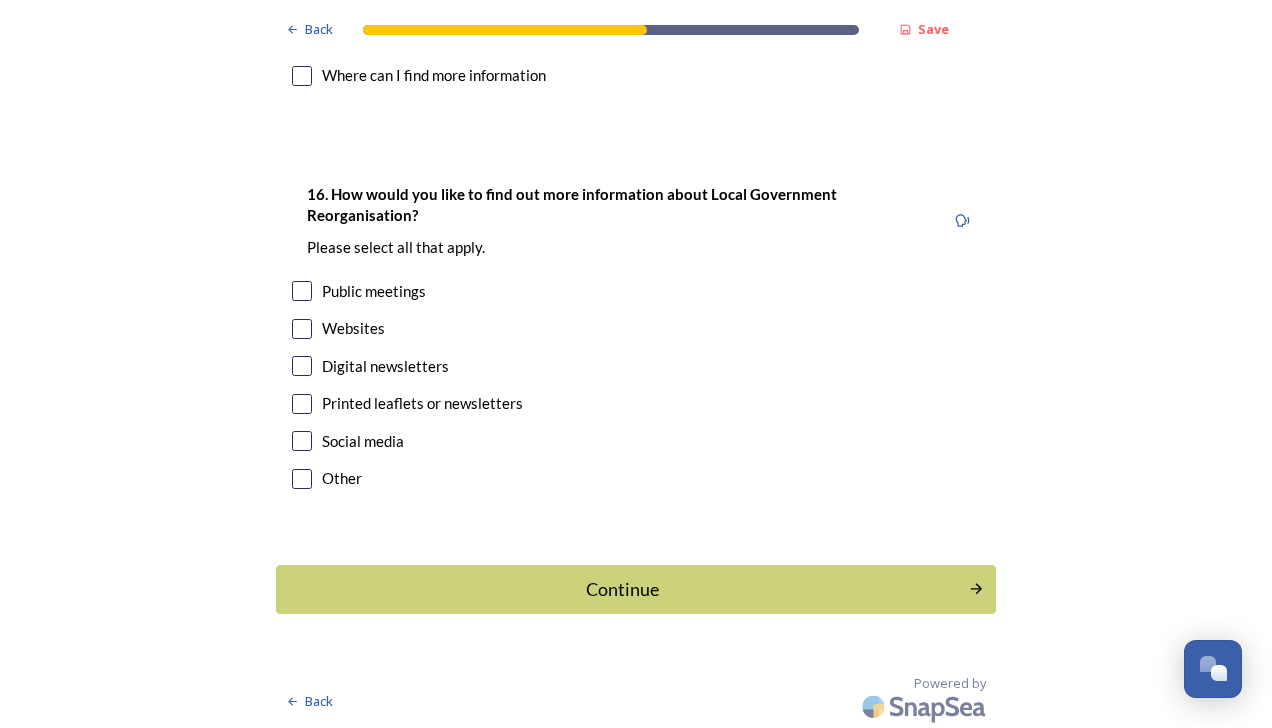 click at bounding box center (302, 291) 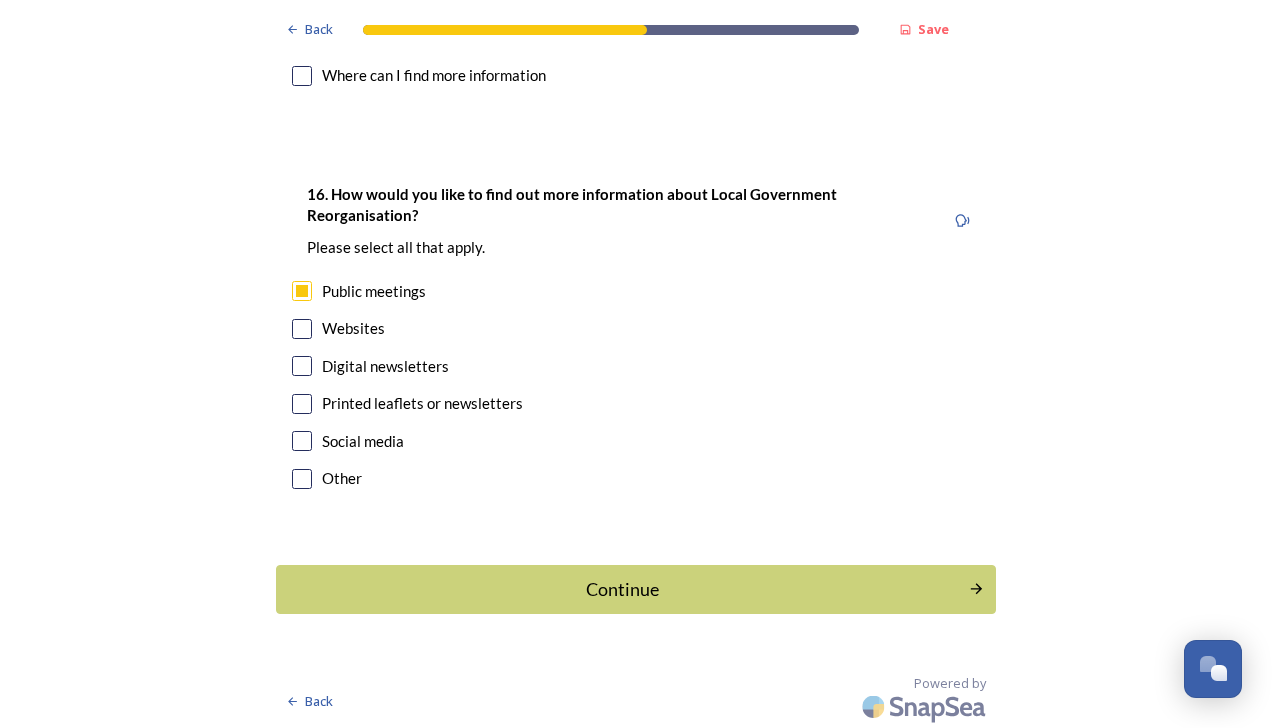 click at bounding box center [302, 329] 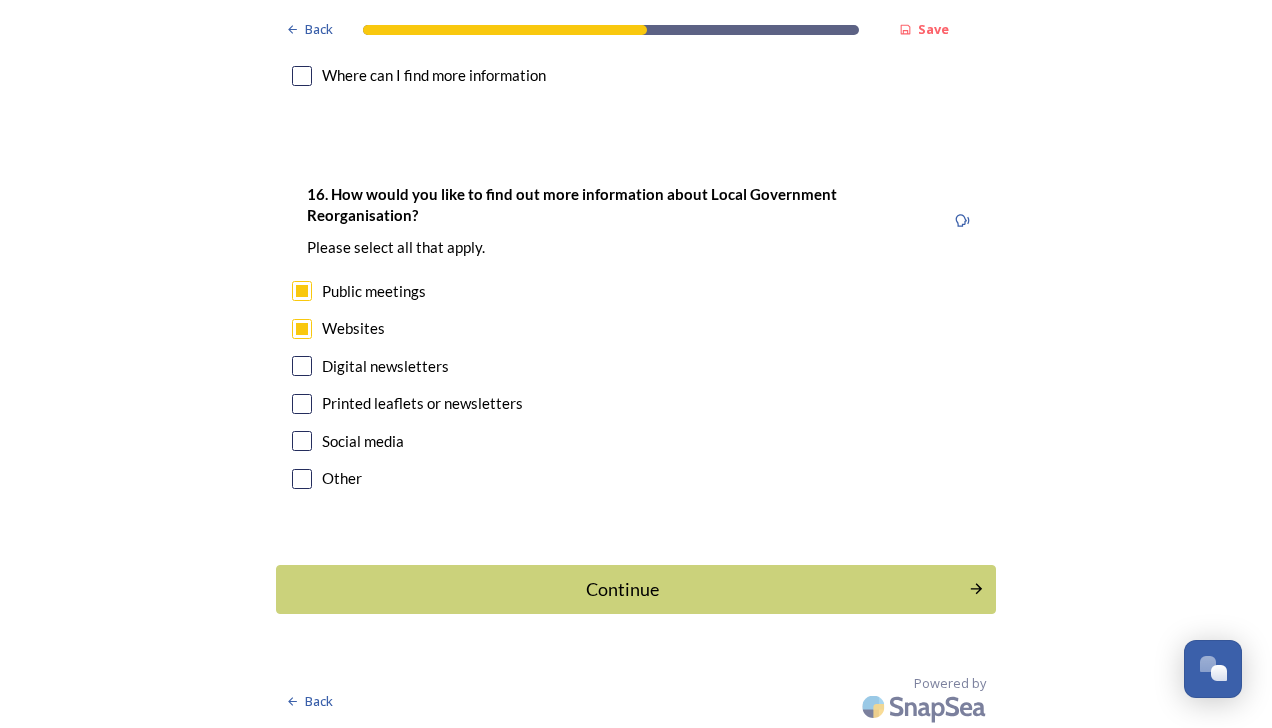 click at bounding box center [302, 366] 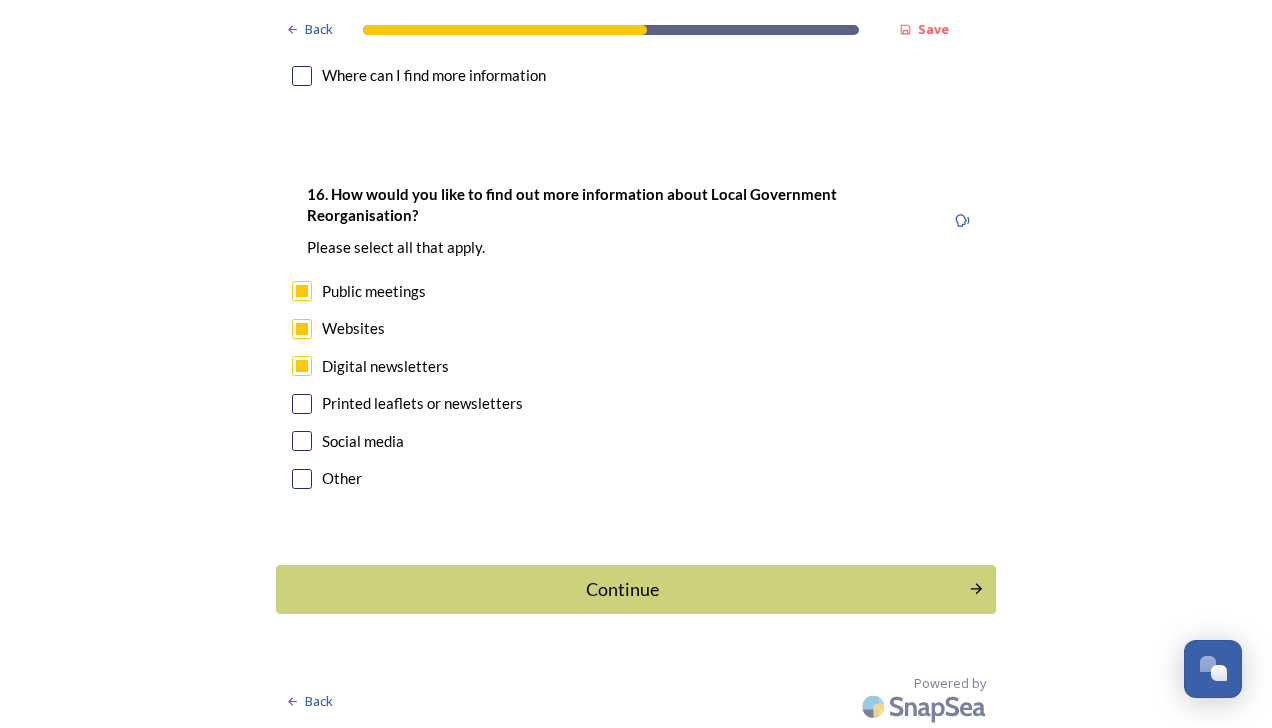 click at bounding box center [302, 404] 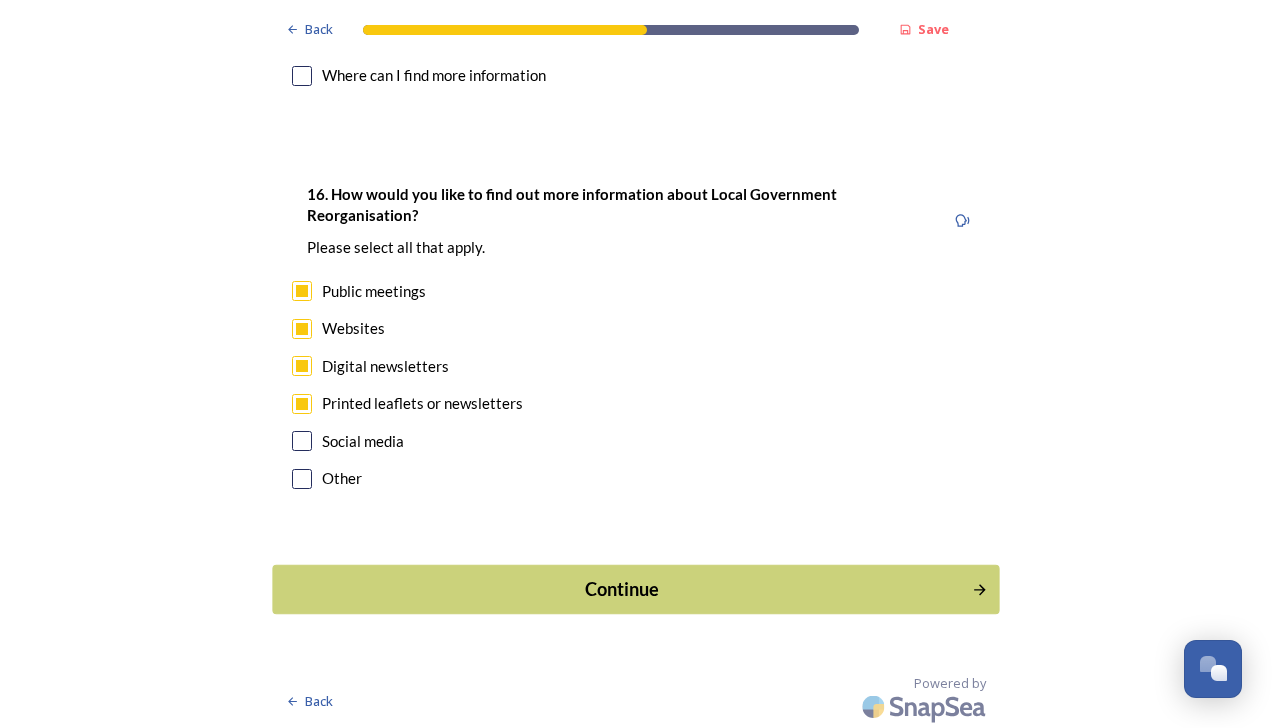 click on "Continue" at bounding box center [635, 589] 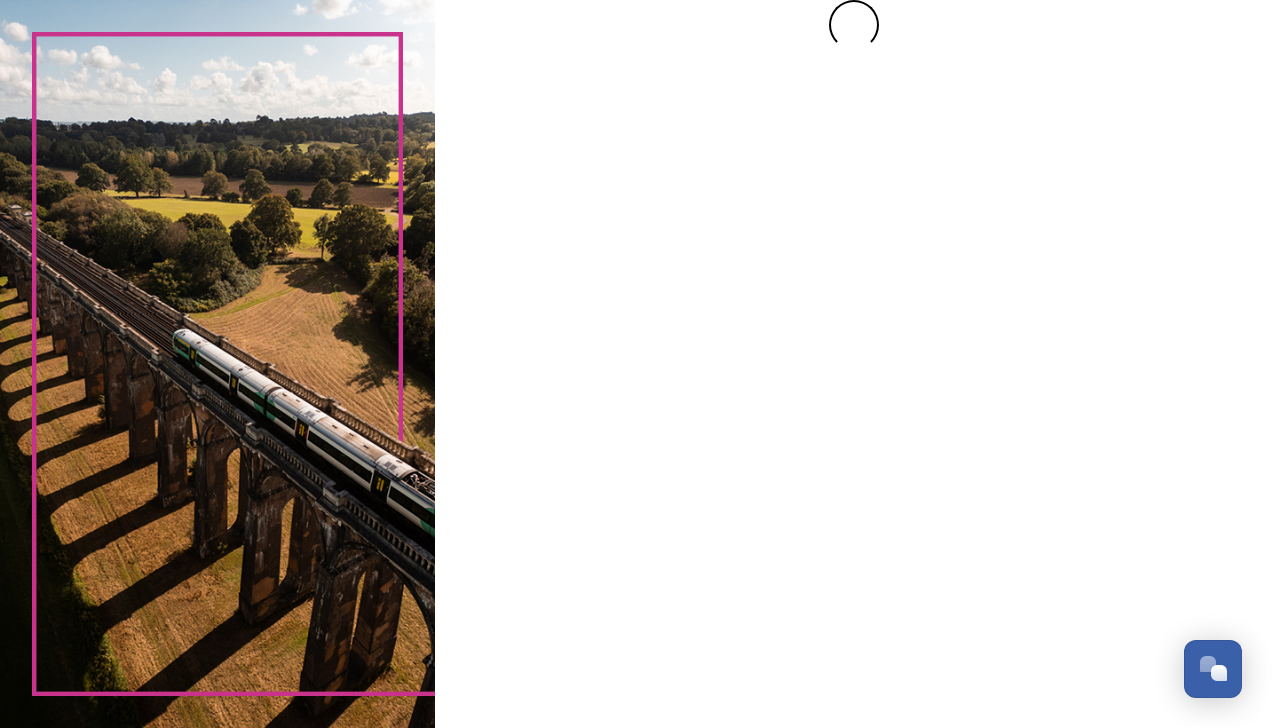 scroll, scrollTop: 0, scrollLeft: 0, axis: both 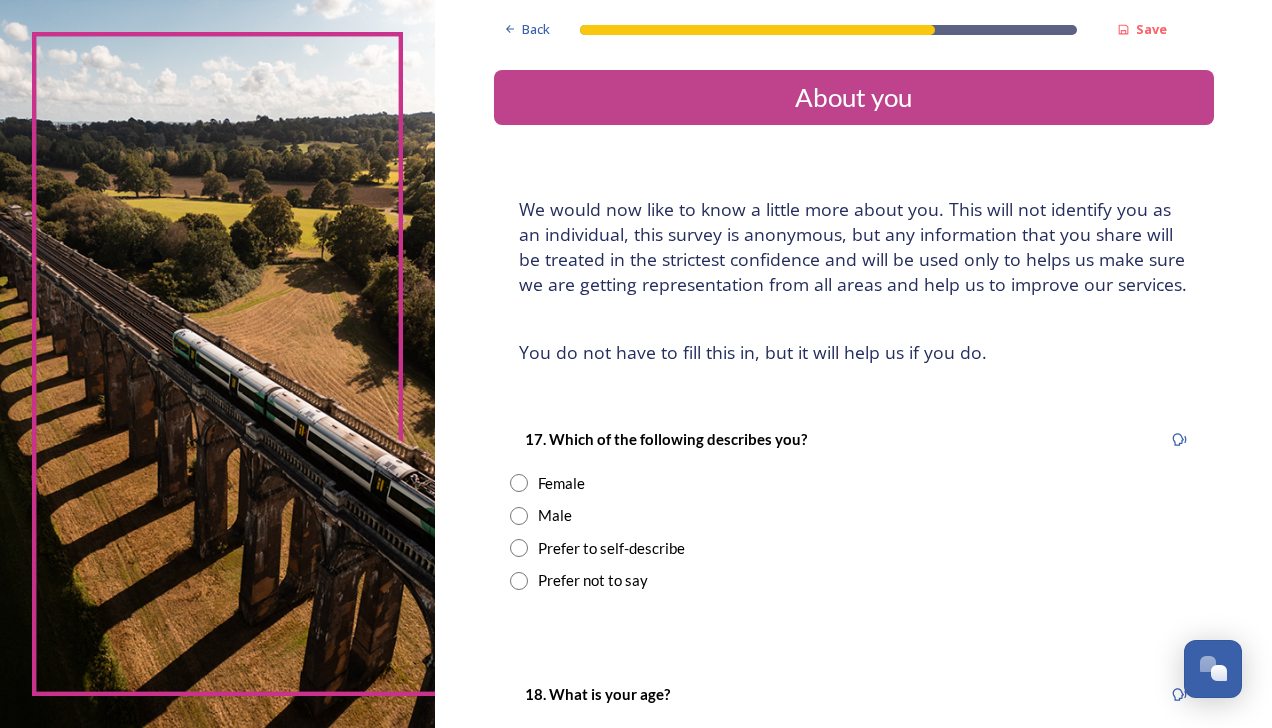 click on "Male" at bounding box center [854, 515] 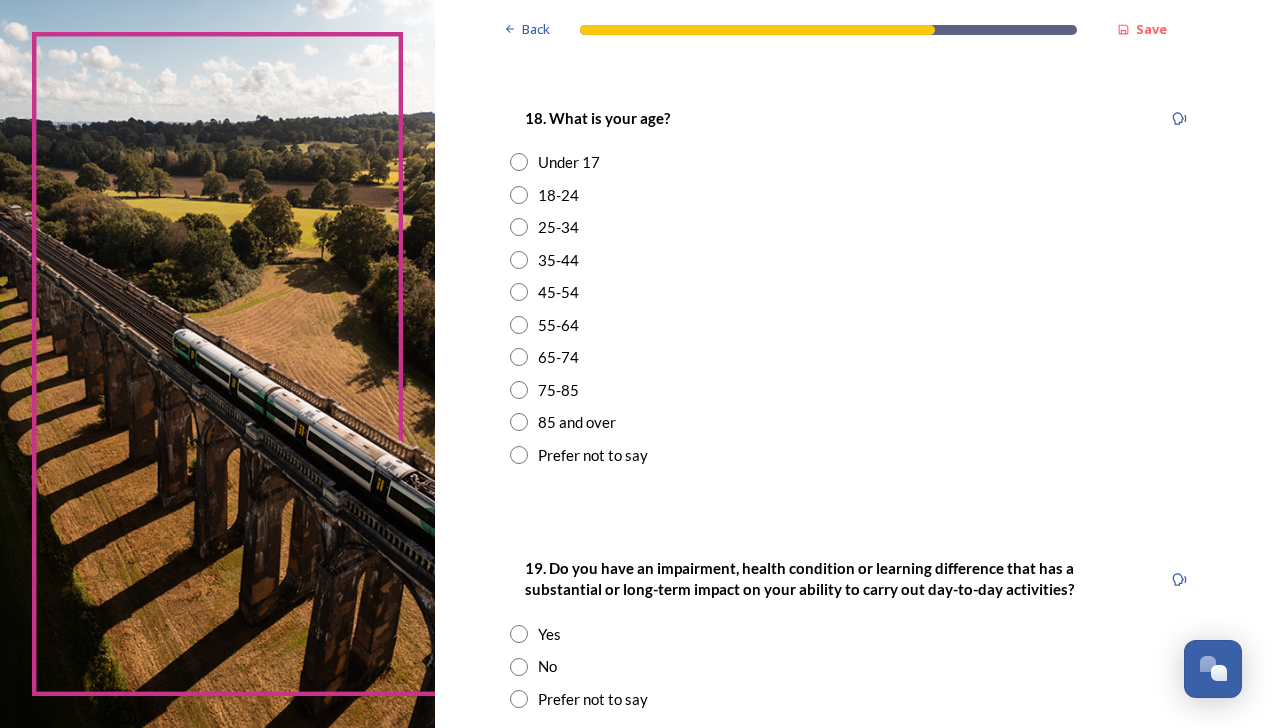 scroll, scrollTop: 596, scrollLeft: 0, axis: vertical 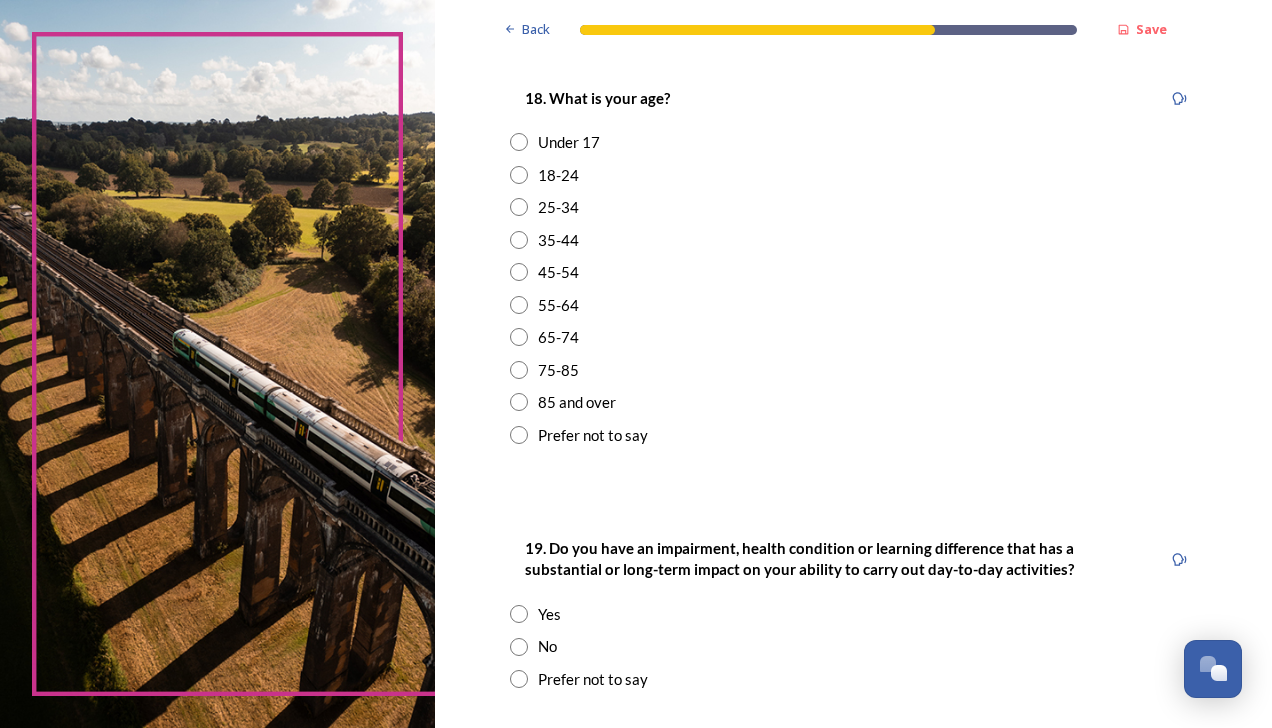 click at bounding box center [519, 305] 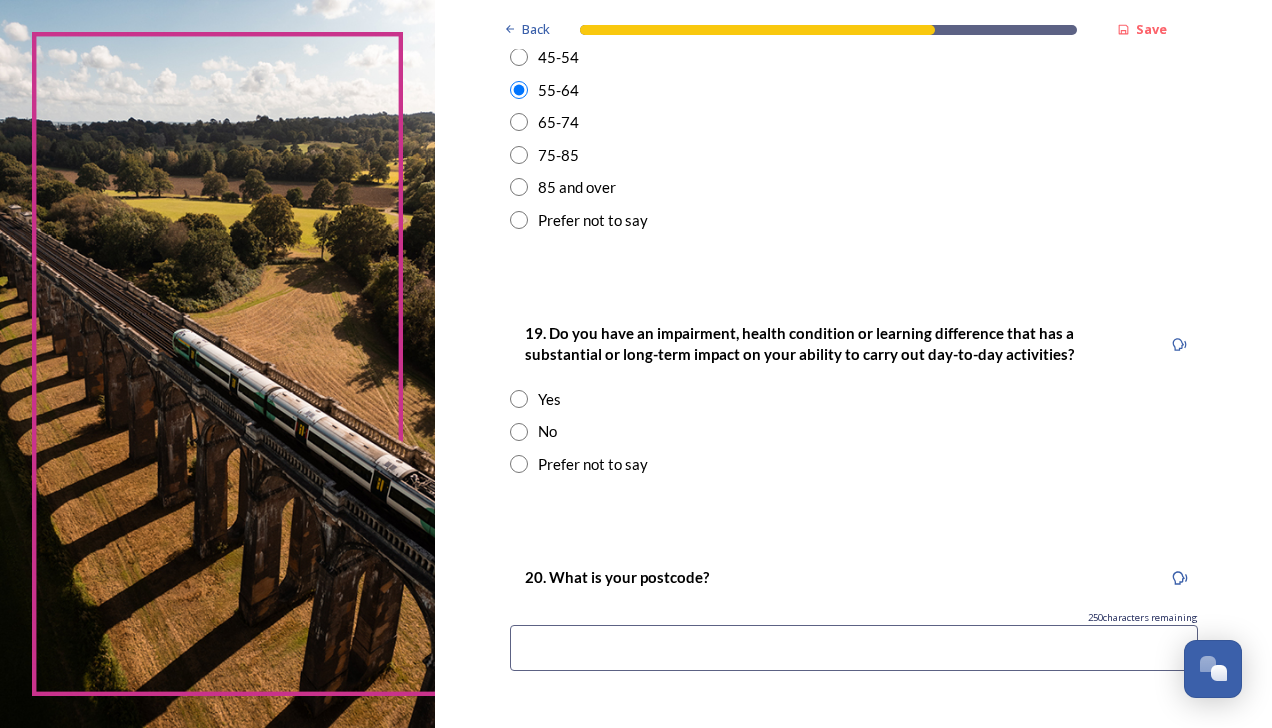 scroll, scrollTop: 792, scrollLeft: 0, axis: vertical 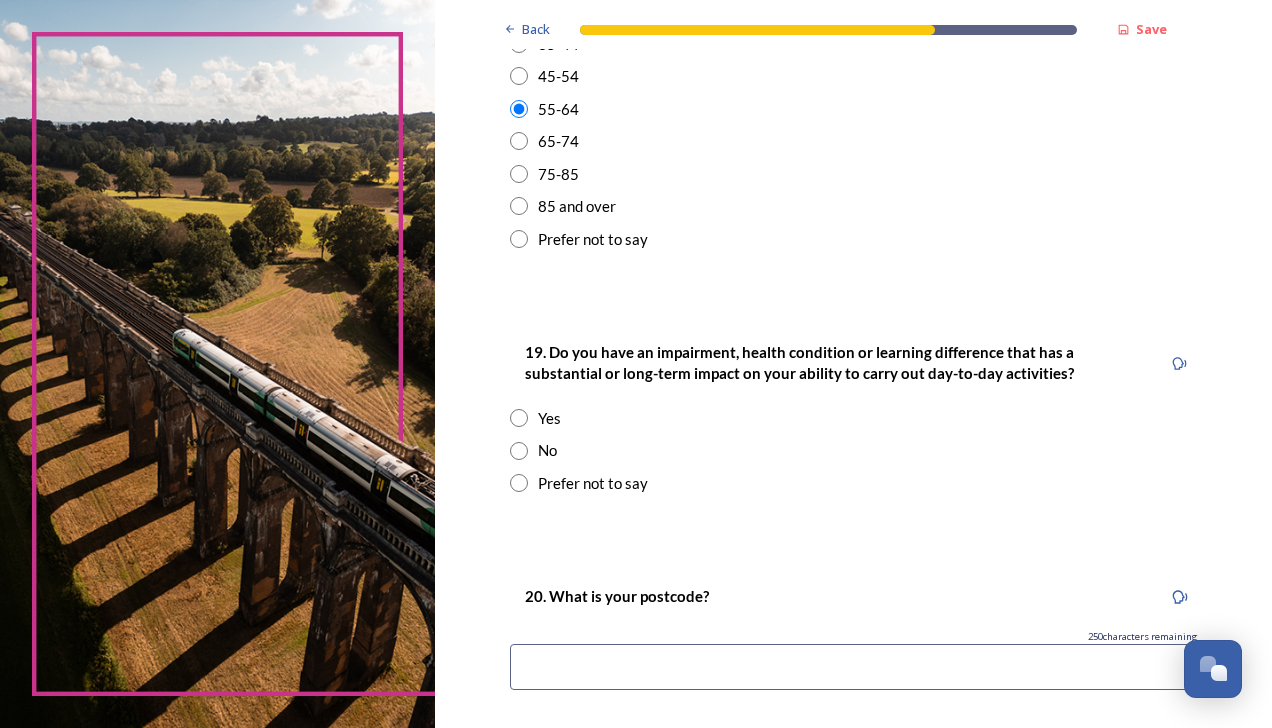 click at bounding box center (519, 451) 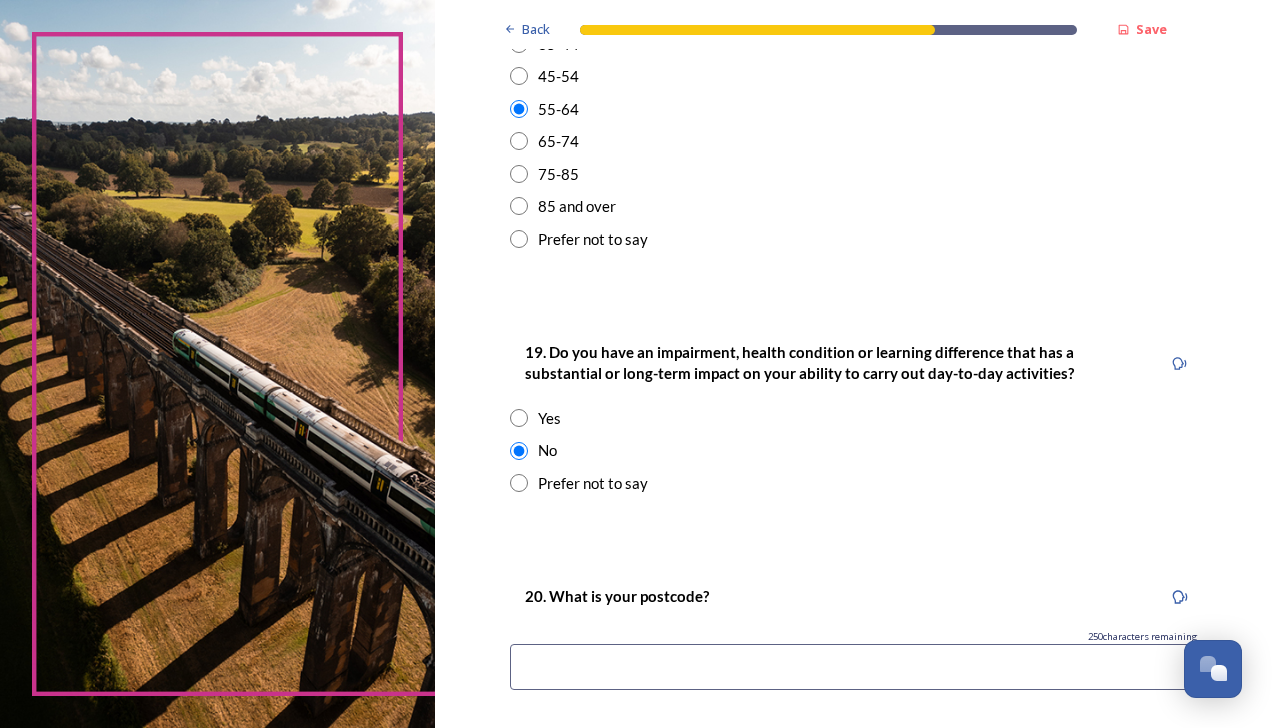 click at bounding box center [854, 667] 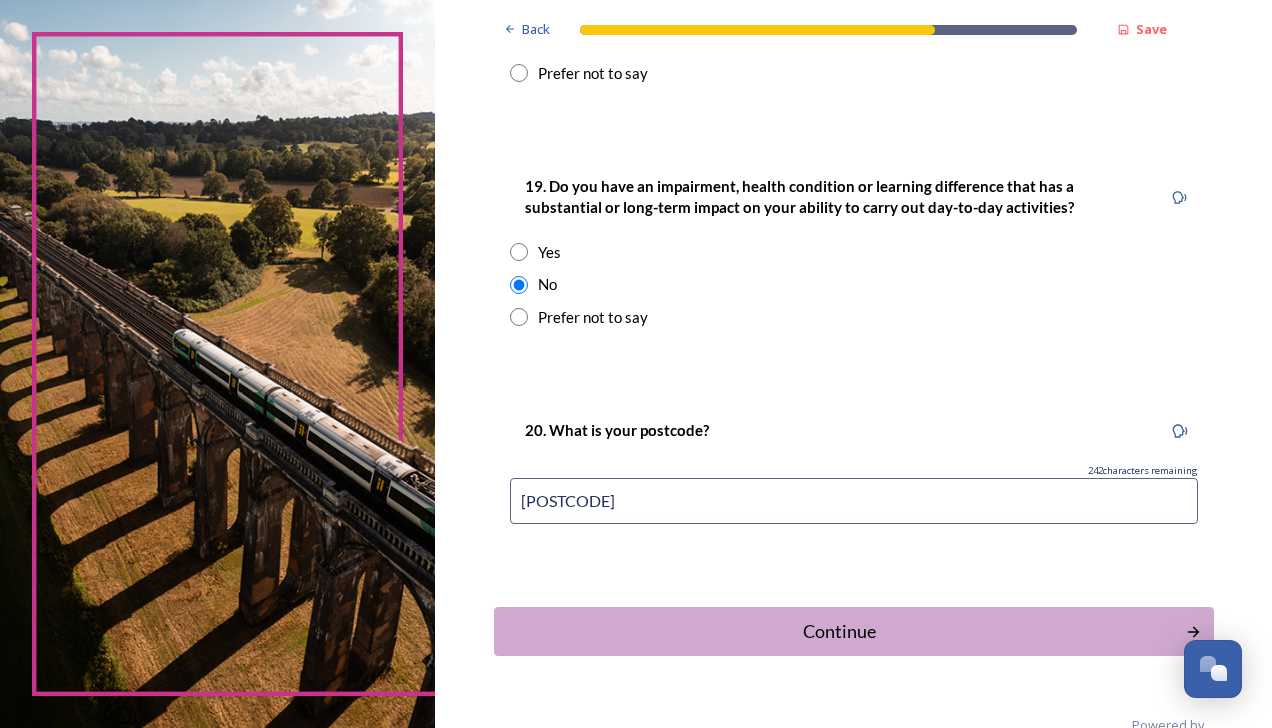 scroll, scrollTop: 1000, scrollLeft: 0, axis: vertical 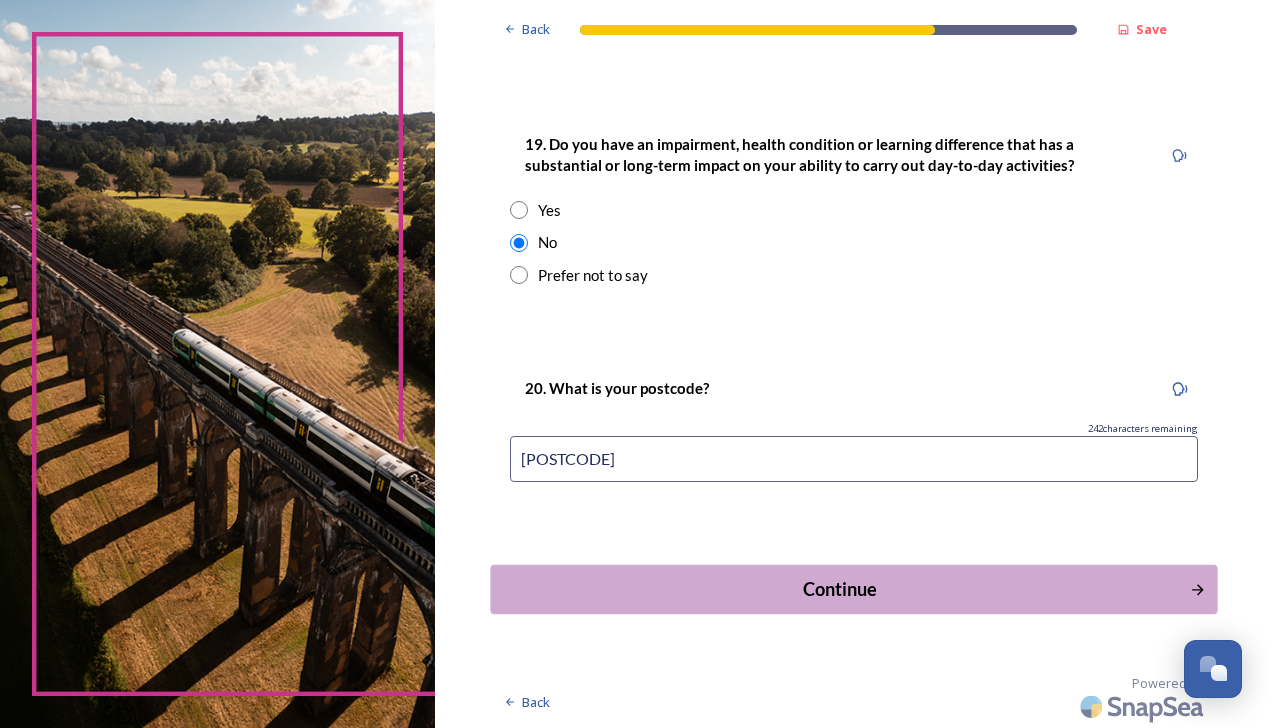 type on "[POSTCODE]" 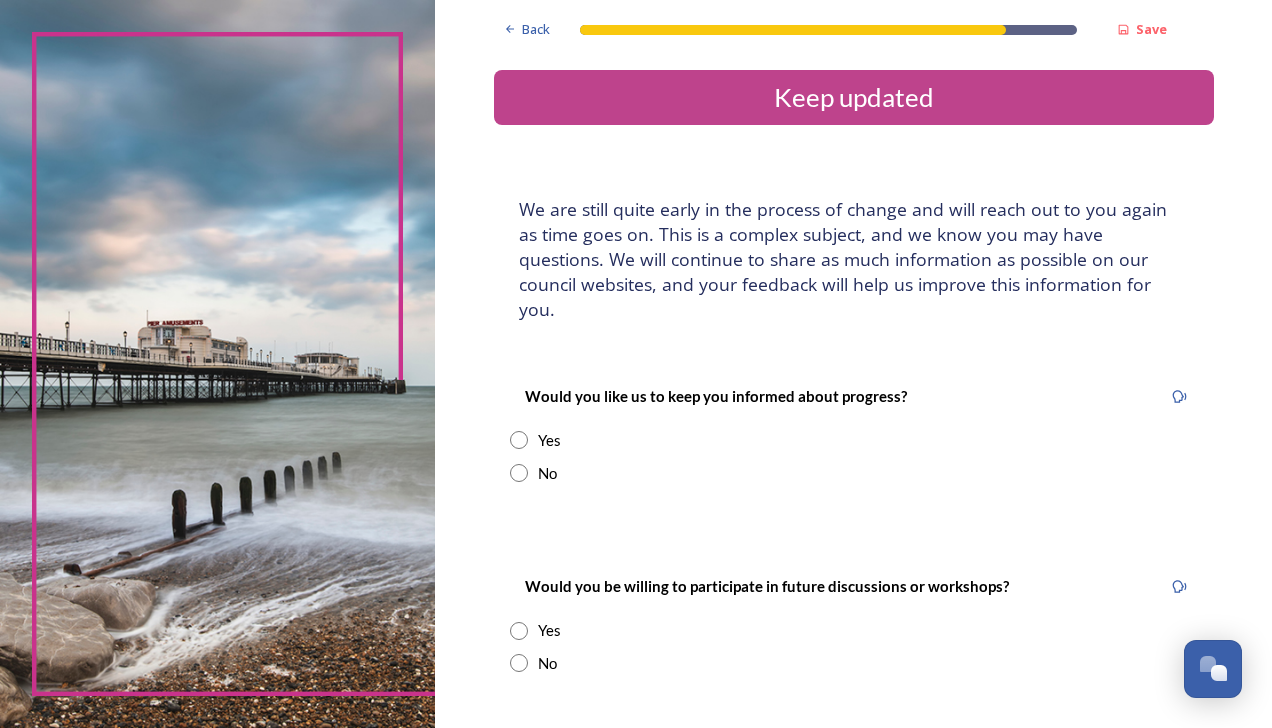 click at bounding box center (519, 440) 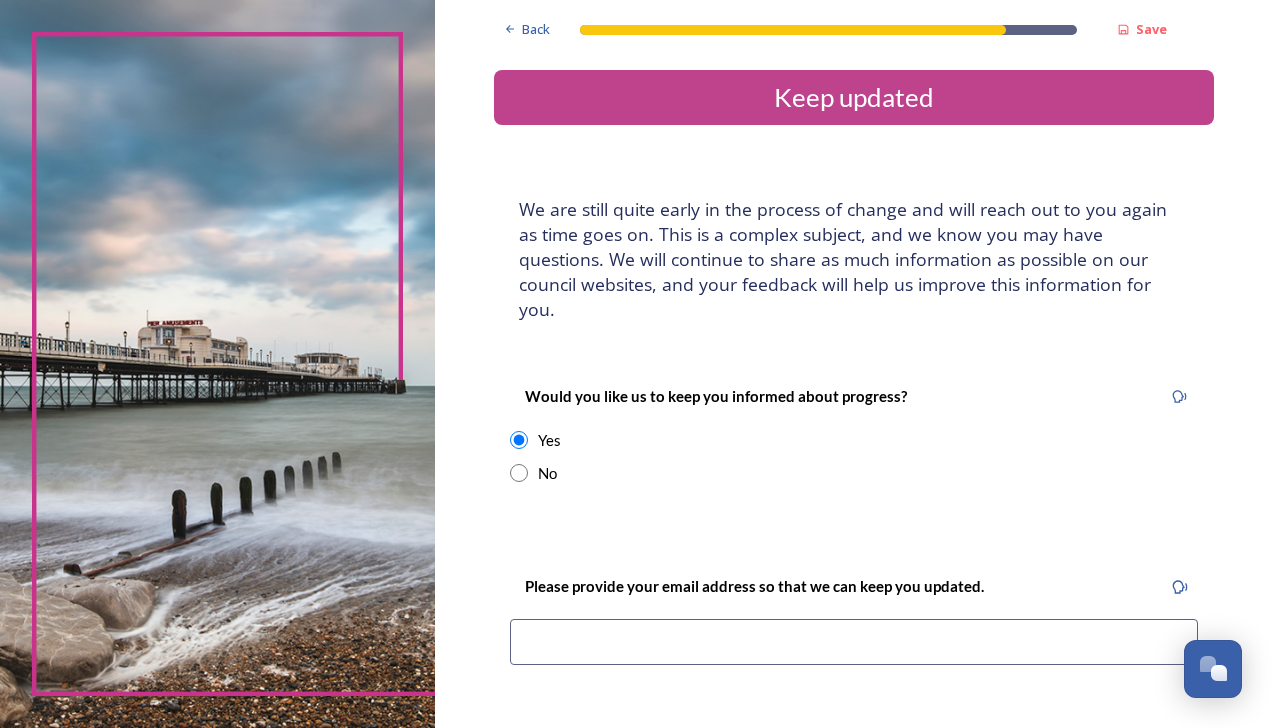 click at bounding box center [854, 642] 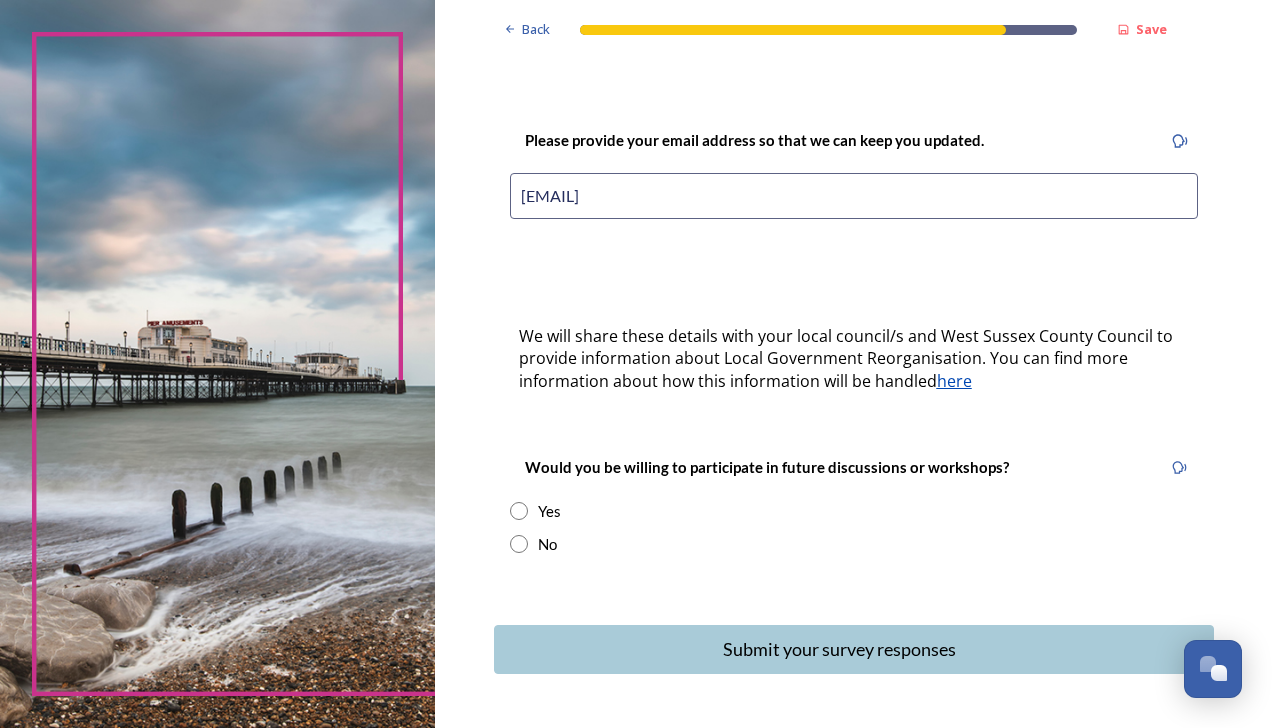 scroll, scrollTop: 482, scrollLeft: 0, axis: vertical 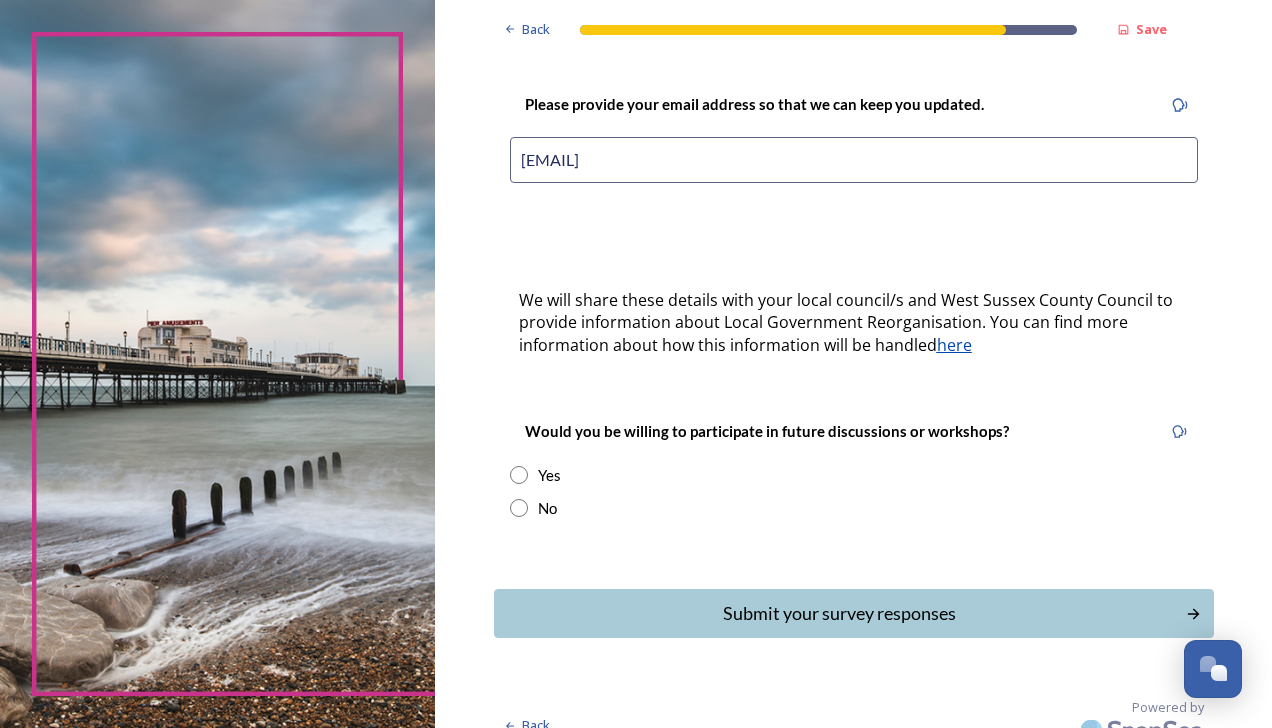 click at bounding box center [519, 475] 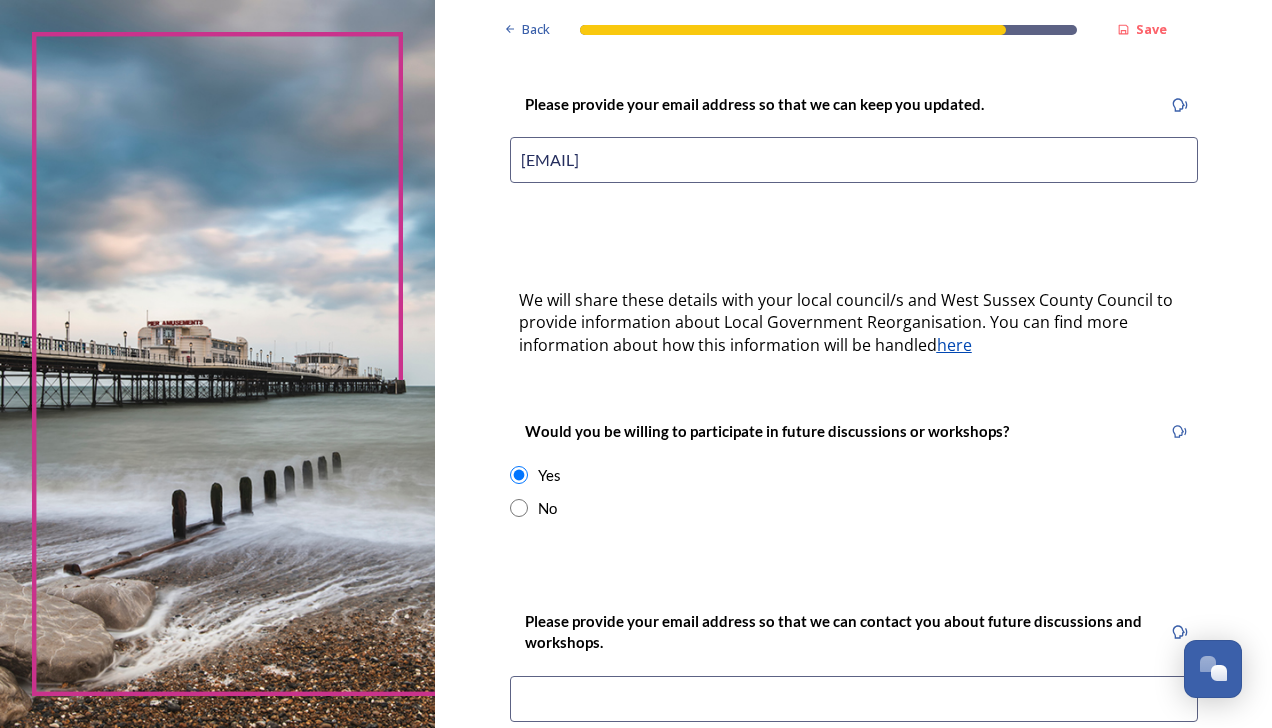 drag, startPoint x: 772, startPoint y: 671, endPoint x: 702, endPoint y: 676, distance: 70.178345 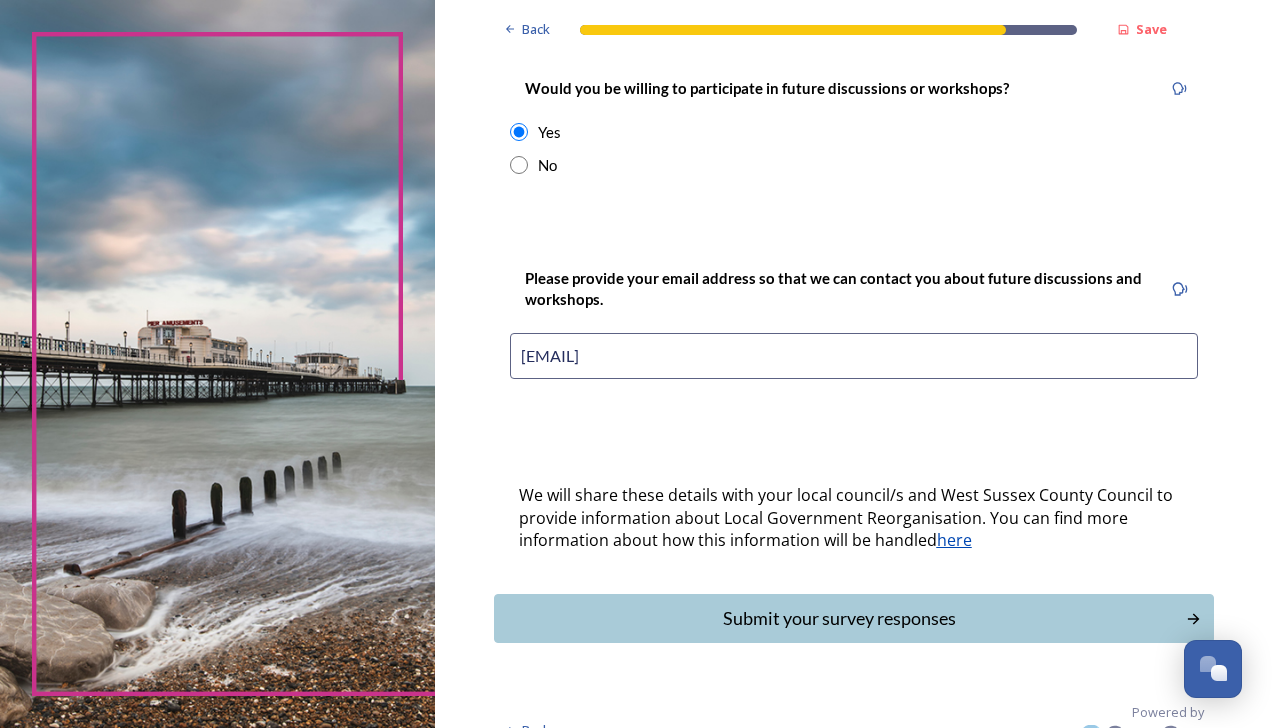 scroll, scrollTop: 829, scrollLeft: 0, axis: vertical 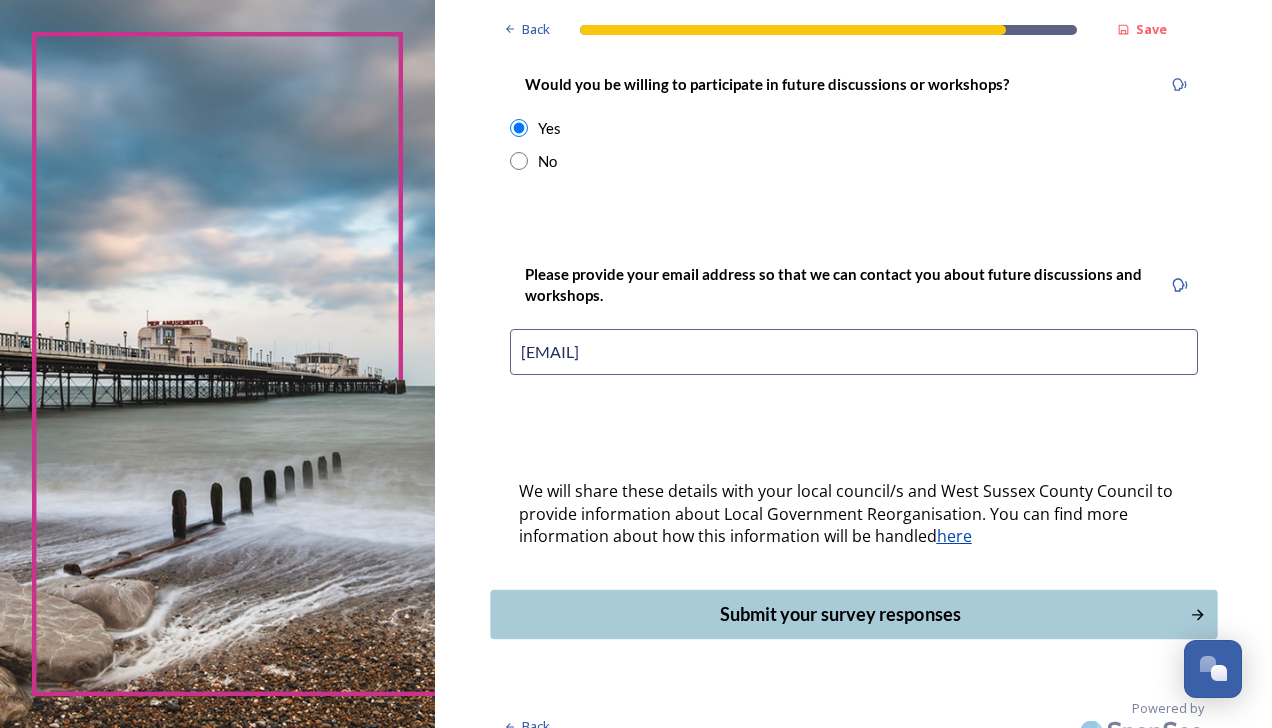 click on "Submit your survey responses" at bounding box center (839, 614) 